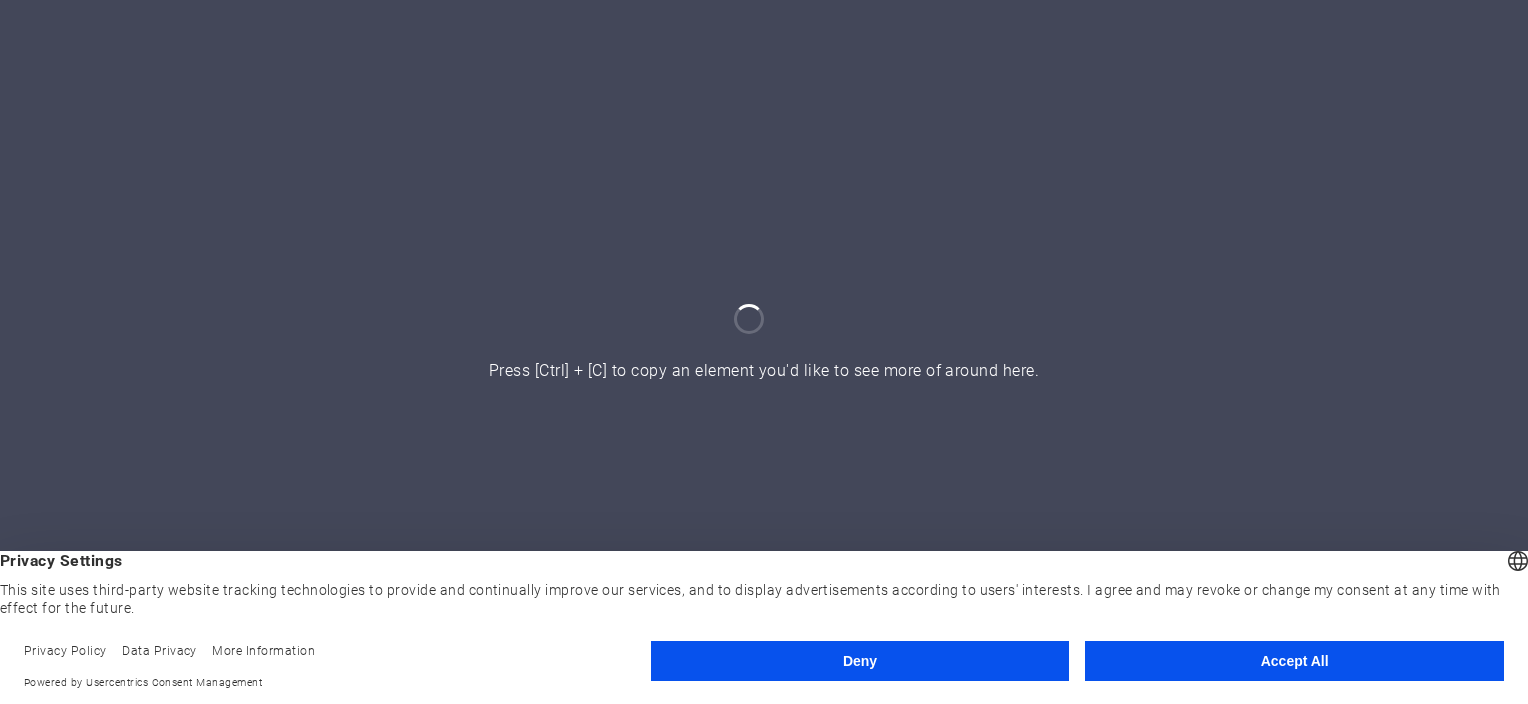scroll, scrollTop: 0, scrollLeft: 0, axis: both 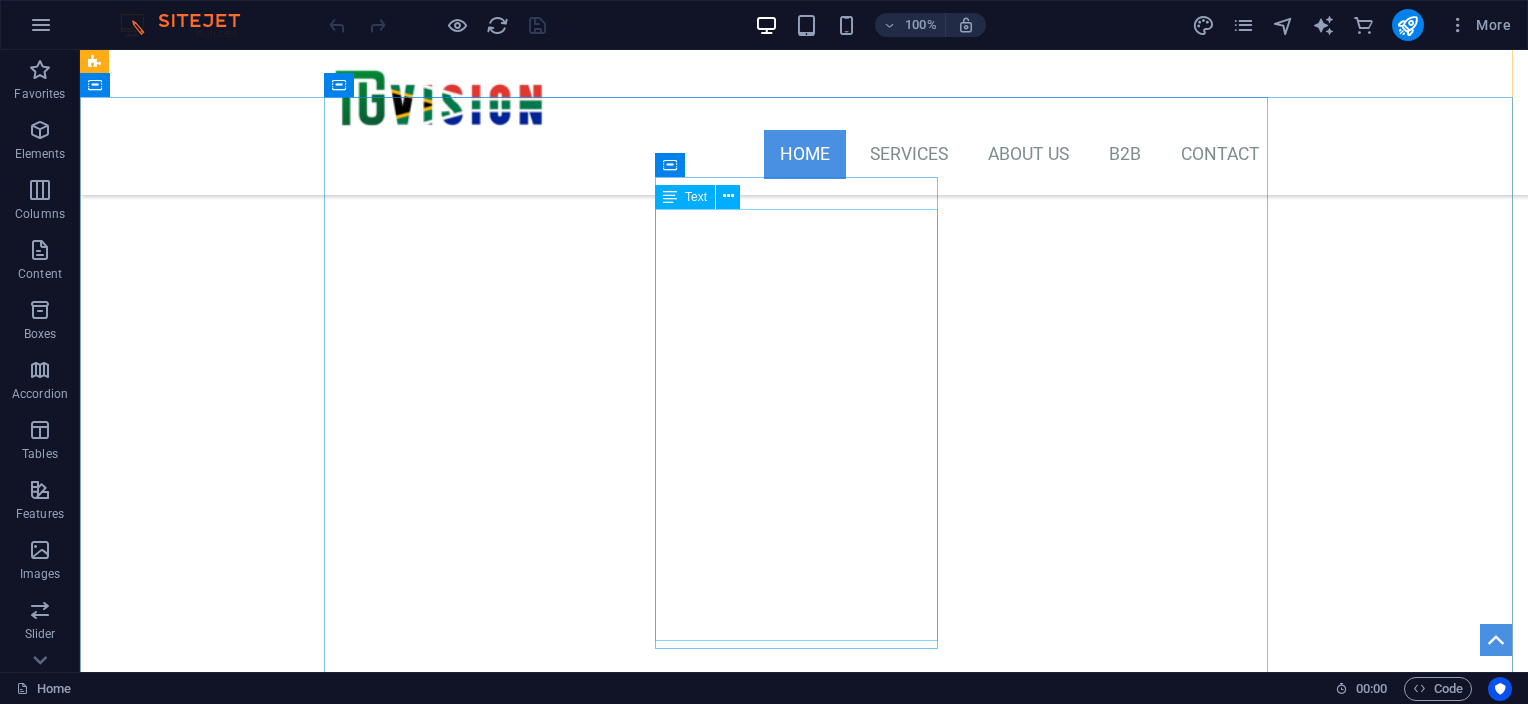 click on "JHB/DUR/CTN JHB: [NUMBER] Simba Road, Sunning Hill, Sandton, JHB Email: jhb@[EMAIL] Cell: [PHONE] / [PHONE] / [PHONE] / [PHONE] & [PHONE] DUR: Unit [NUMBER], [NUMBER] Inanda Road, Umgeni Business park, Durban Email: dur@[EMAIL] Cell: [PHONE] CTN: The Palams Centre, [NUMBER] Sir Lowry Rd, Foreshore, [CITY] Email: cpt@[EMAIL] Cell: [PHONE]" at bounding box center [804, 5930] 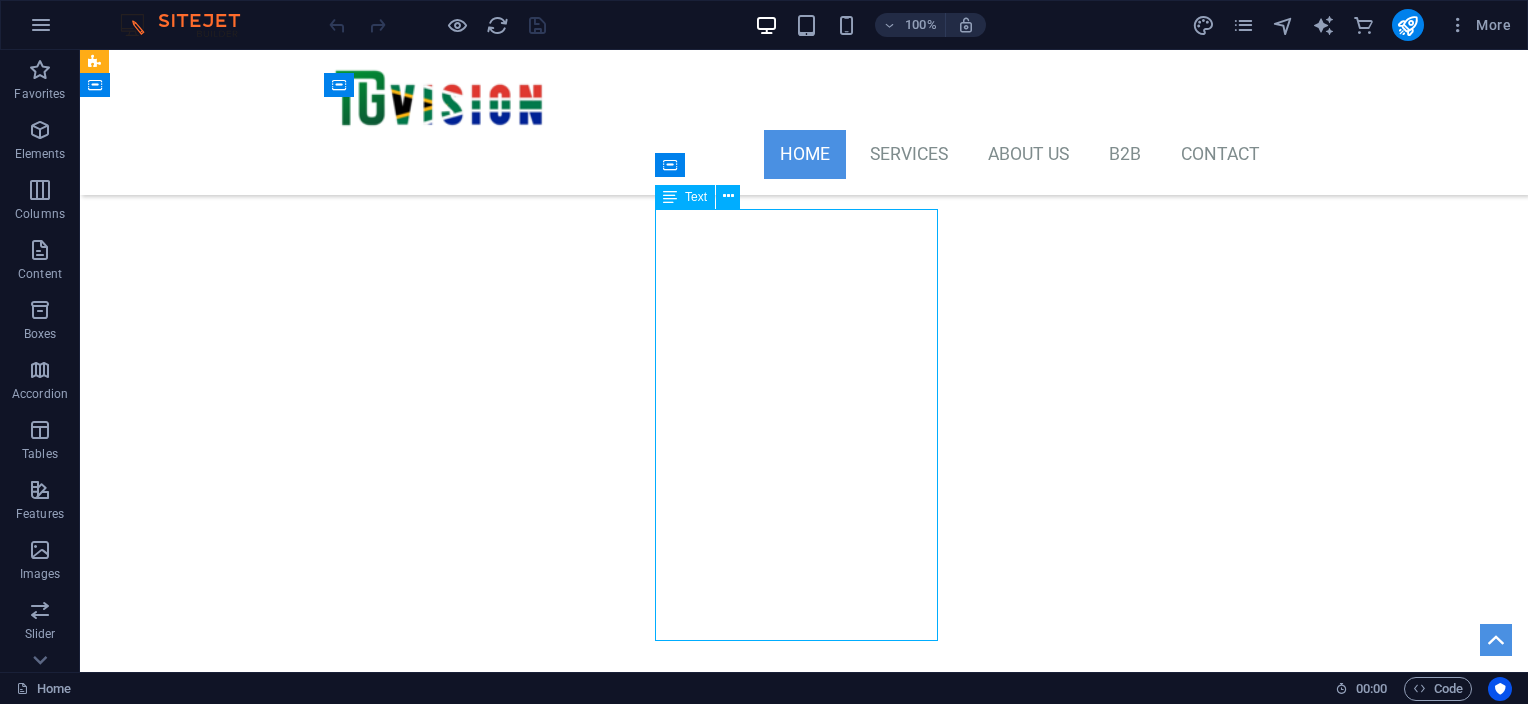 click on "JHB/DUR/CTN JHB: [NUMBER] Simba Road, Sunning Hill, Sandton, JHB Email: jhb@[EMAIL] Cell: [PHONE] / [PHONE] / [PHONE] / [PHONE] & [PHONE] DUR: Unit [NUMBER], [NUMBER] Inanda Road, Umgeni Business park, Durban Email: dur@[EMAIL] Cell: [PHONE] CTN: The Palams Centre, [NUMBER] Sir Lowry Rd, Foreshore, [CITY] Email: cpt@[EMAIL] Cell: [PHONE]" at bounding box center (804, 5930) 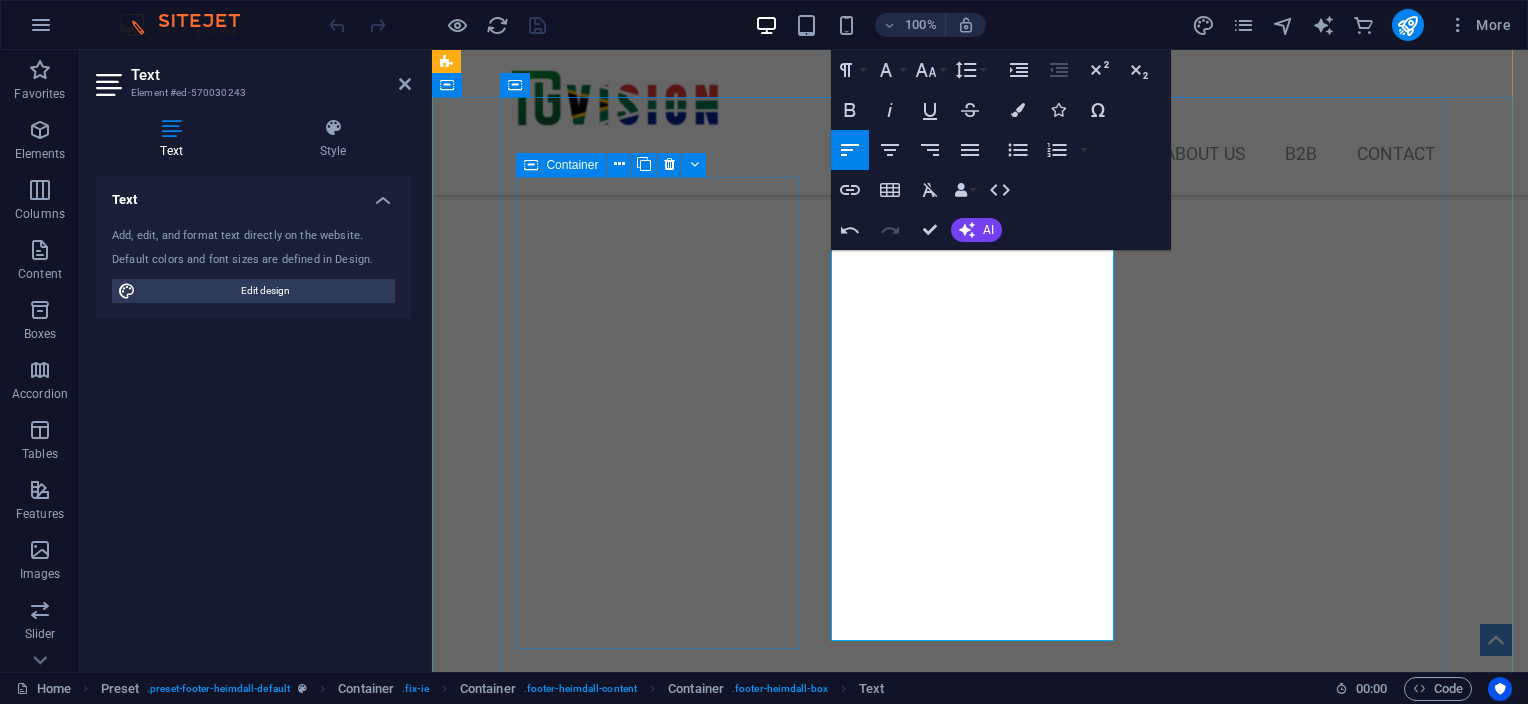 click at bounding box center (980, 5464) 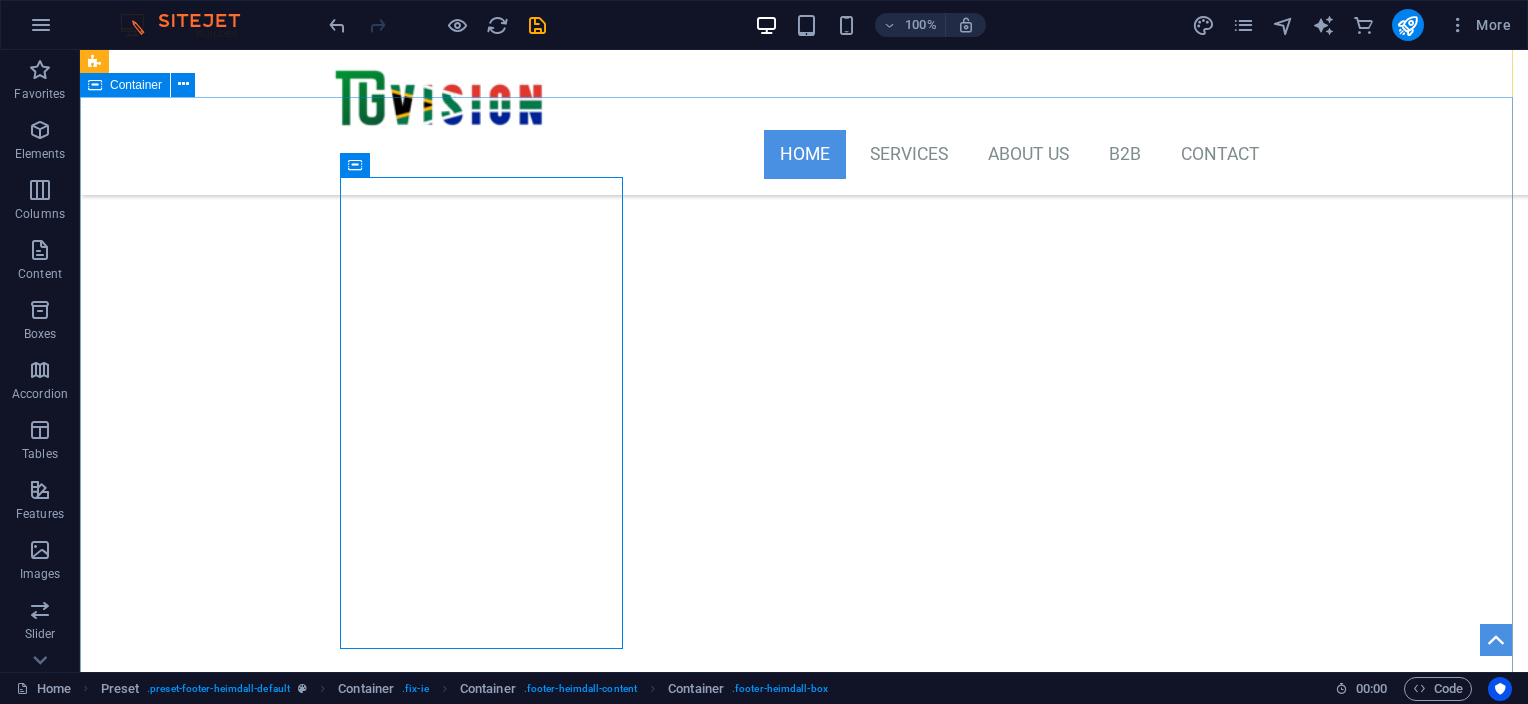 click on "Contact JHB/DUR/CTN JHB: [NUMBER] Simba Road, Sunning Hill, Sandton, JHB Email: jhb@[EMAIL] Cell: [PHONE] / [PHONE] / [PHONE] / [PHONE] & [PHONE] DUR: Unit [NUMBER], [NUMBER] Inanda Road, Umgeni Business park, Durban Email: dur@[EMAIL] Cell: [PHONE] CTN: The Palms Centre, [NUMBER] Sir Lowry Rd, Foreshore, Capetown Email: cpt@[EMAIL] Cell: [PHONE] Navigation Home Services About us B2B Contact" at bounding box center [804, 6065] 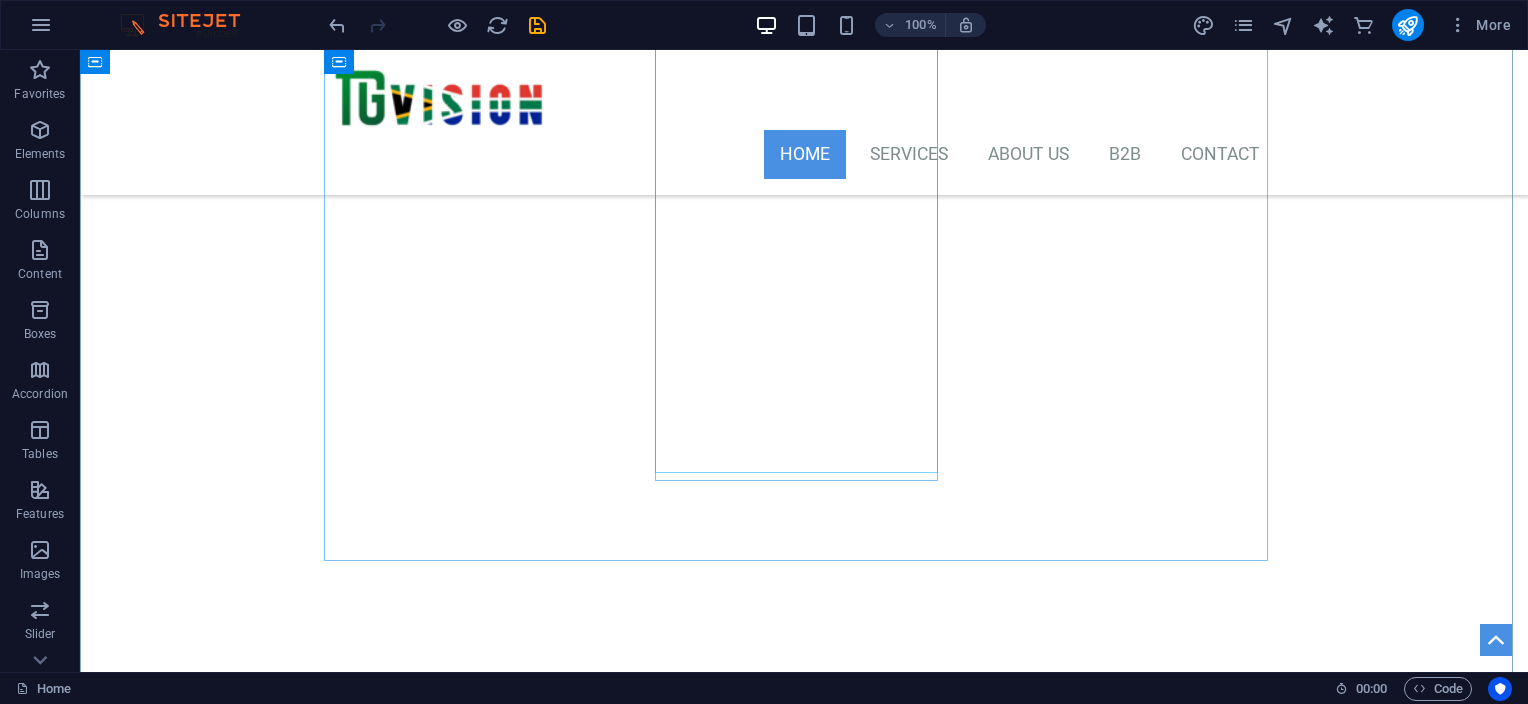 scroll, scrollTop: 2182, scrollLeft: 0, axis: vertical 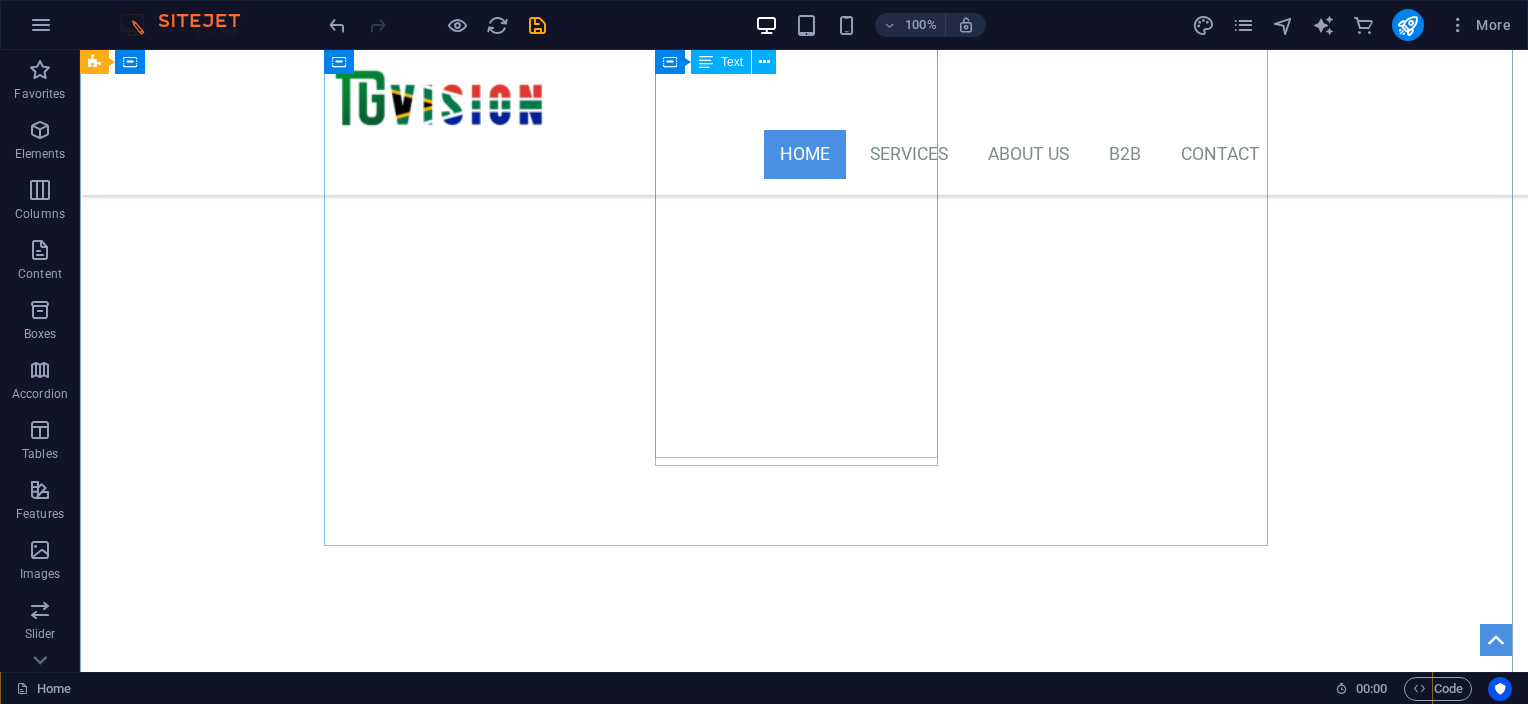 click on "JHB/DUR/CTN JHB: [NUMBER] Simba Road, Sunning Hill, Sandton, JHB Email: jhb@[EMAIL] Cell: [PHONE] / [PHONE] / [PHONE] / [PHONE] & [PHONE] DUR: Unit [NUMBER], [NUMBER] Inanda Road, Umgeni Business park, Durban Email: dur@[EMAIL] Cell: [PHONE] CTN: The Palms Centre, [NUMBER] Sir Lowry Rd, Foreshore, [CITY] Email: cpt@[EMAIL] Cell: [PHONE]" at bounding box center [804, 5748] 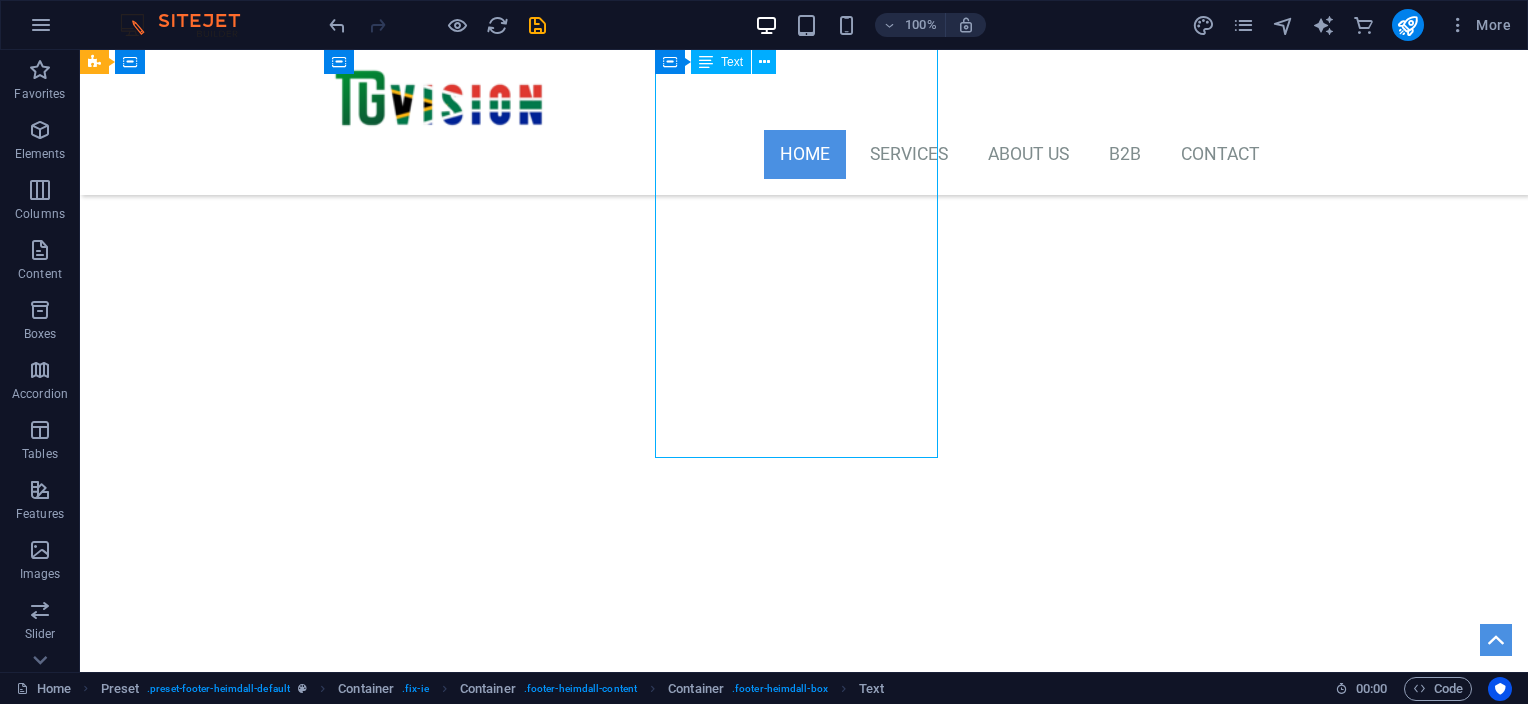 click on "JHB/DUR/CTN JHB: [NUMBER] Simba Road, Sunning Hill, Sandton, JHB Email: jhb@[EMAIL] Cell: [PHONE] / [PHONE] / [PHONE] / [PHONE] & [PHONE] DUR: Unit [NUMBER], [NUMBER] Inanda Road, Umgeni Business park, Durban Email: dur@[EMAIL] Cell: [PHONE] CTN: The Palms Centre, [NUMBER] Sir Lowry Rd, Foreshore, [CITY] Email: cpt@[EMAIL] Cell: [PHONE]" at bounding box center [804, 5748] 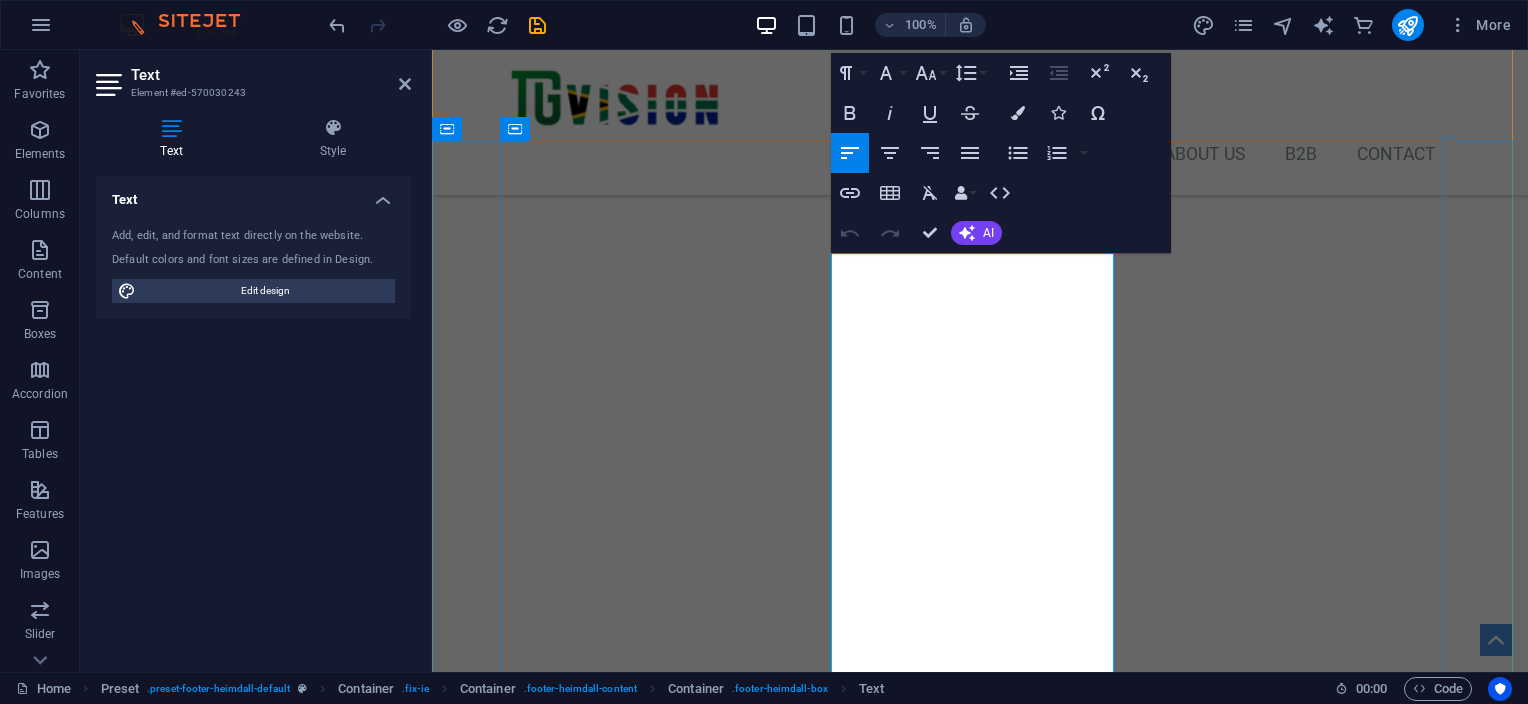 scroll, scrollTop: 2059, scrollLeft: 0, axis: vertical 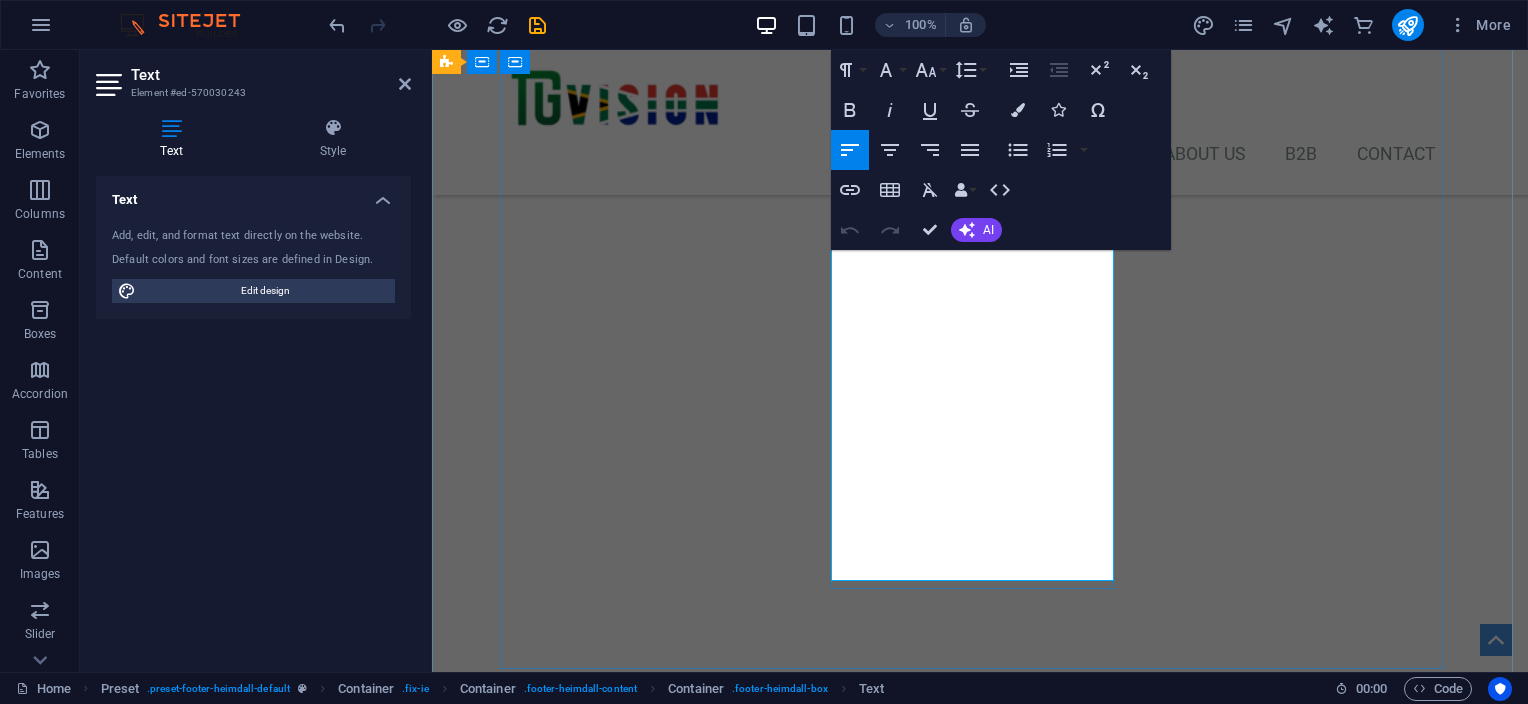click on "CTN: The Palms Centre, [NUMBER] Sir Lowry Rd, Foreshore, [CITY]" at bounding box center [980, 5865] 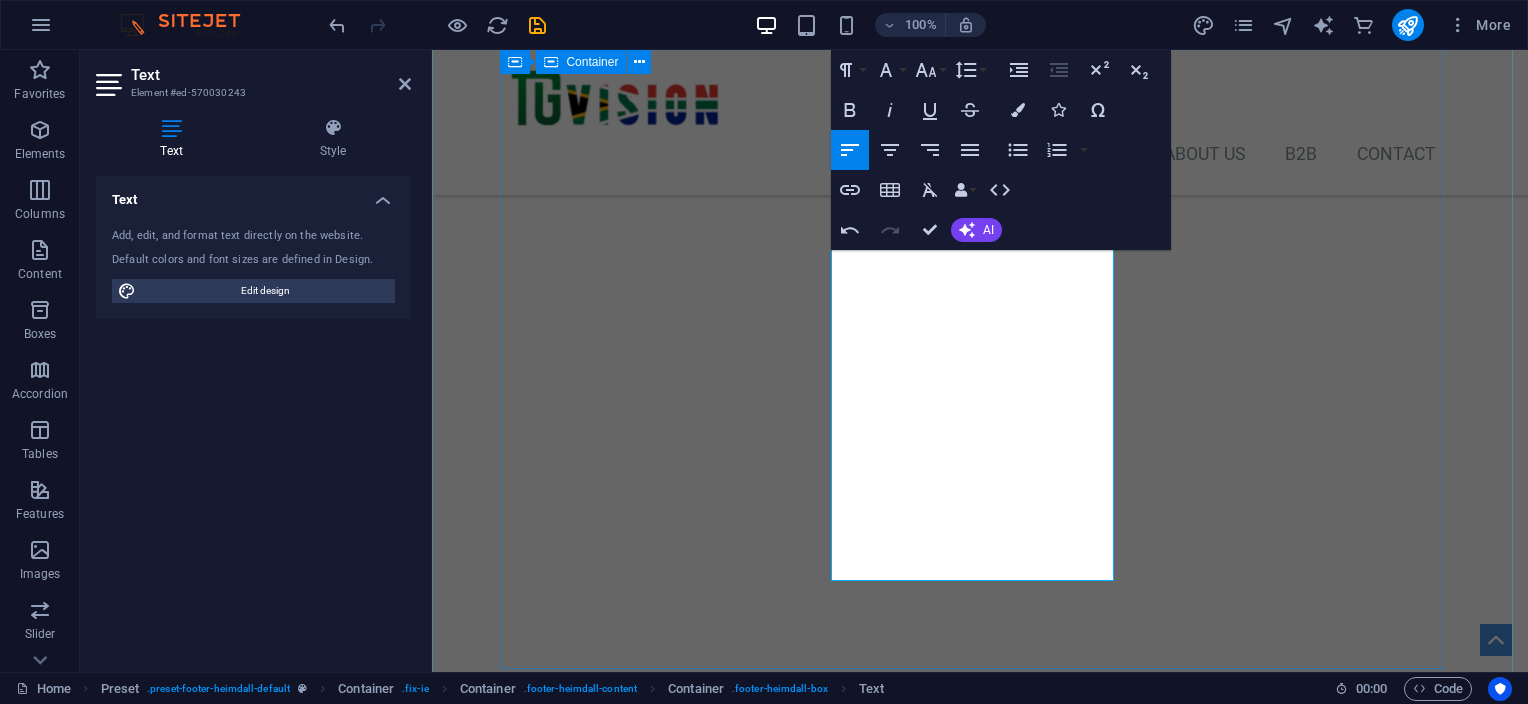 click on "Contact JHB/DUR/CTN JHB: [NUMBER] Simba Road, Sunning Hill, Sandton, JHB Email: jhb@[EMAIL] Cell: [PHONE] / [PHONE] / [PHONE] / [PHONE] & [PHONE] DUR: Unit [NUMBER], [NUMBER] Inanda Road, Umgeni Business park, Durban Email: dur@[EMAIL] Cell: [PHONE] CTN: The Palms Centre, [NUMBER] Sir Lowry Rd, Woodstock, [CITY] Email: cpt@[EMAIL] Cell: [PHONE] Navigation Home Services About us B2B Contact" at bounding box center [980, 5675] 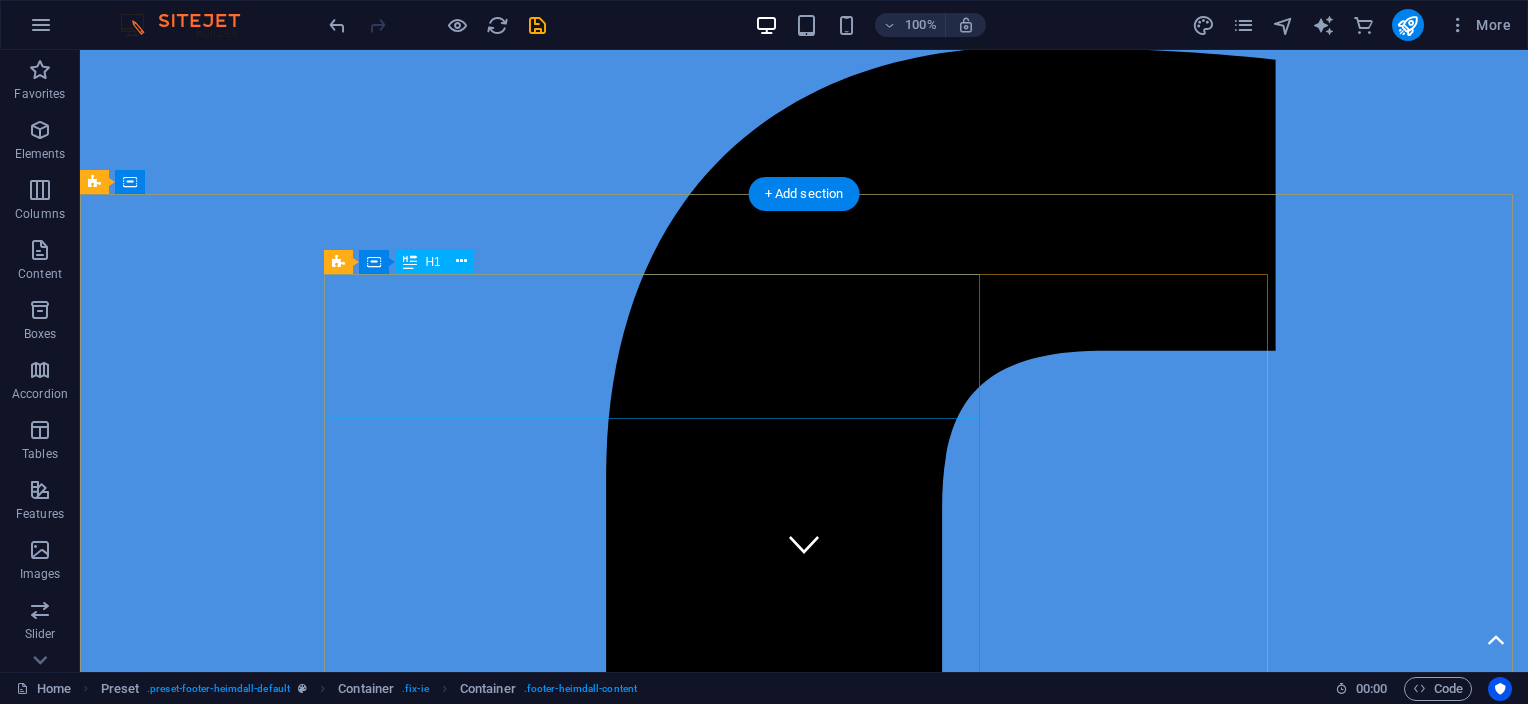 scroll, scrollTop: 0, scrollLeft: 0, axis: both 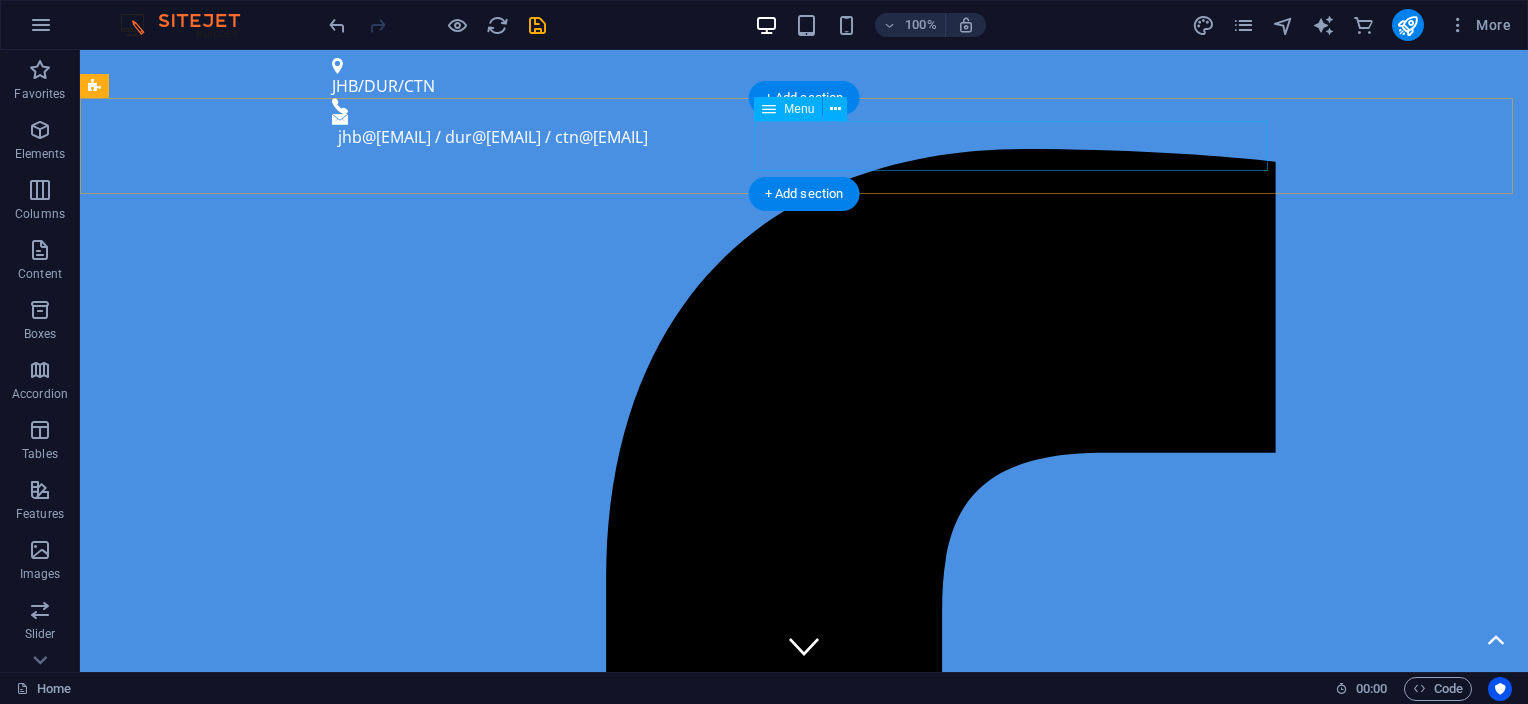 click on "Home Services About us B2B Contact" at bounding box center [804, 2212] 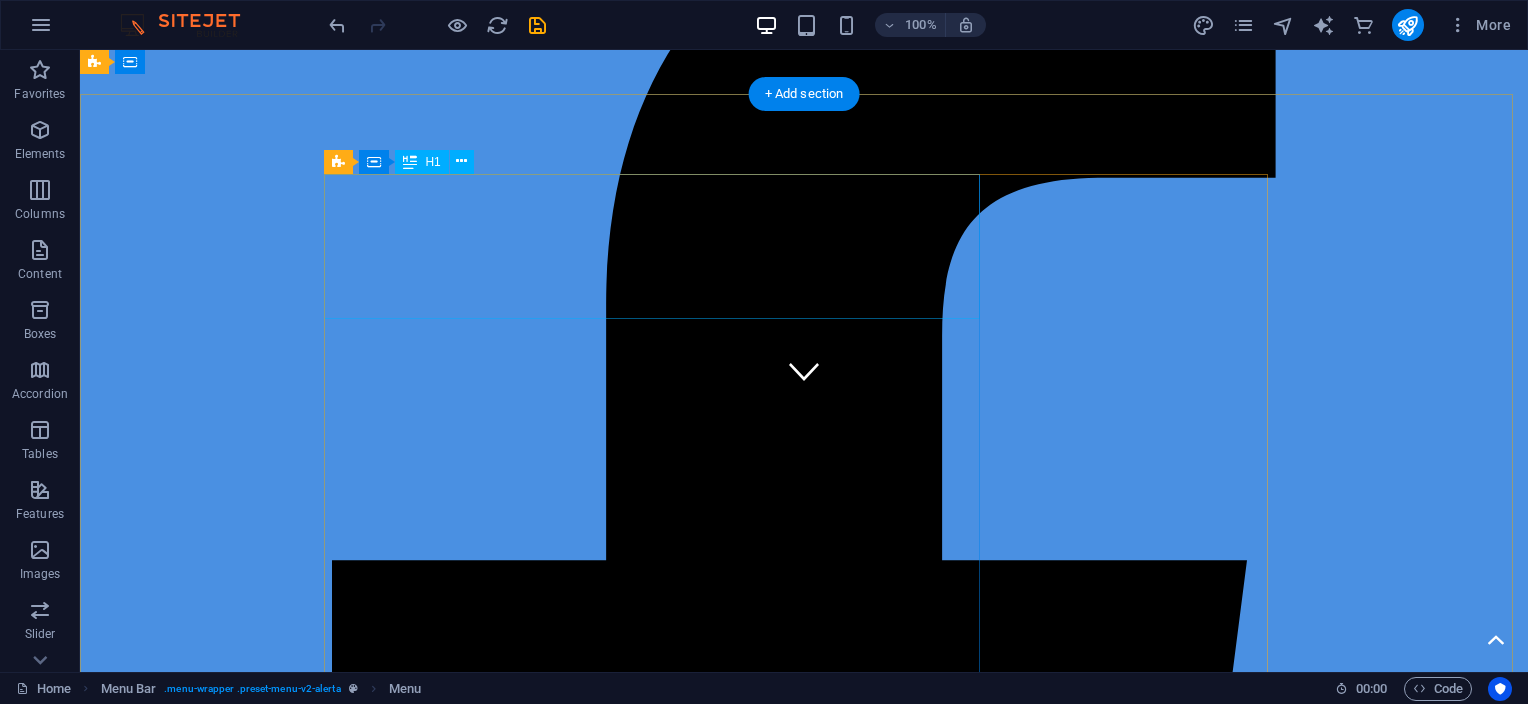 scroll, scrollTop: 100, scrollLeft: 0, axis: vertical 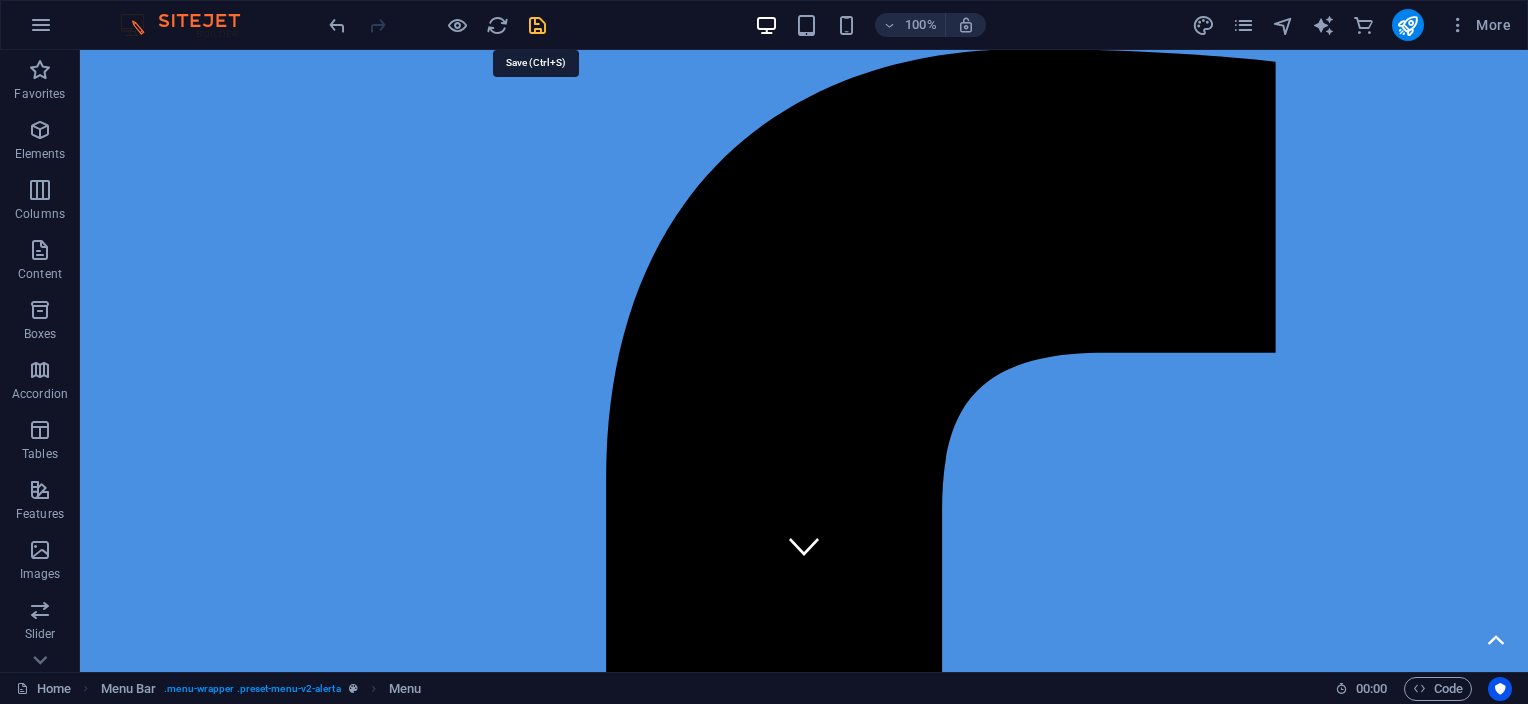 click at bounding box center (537, 25) 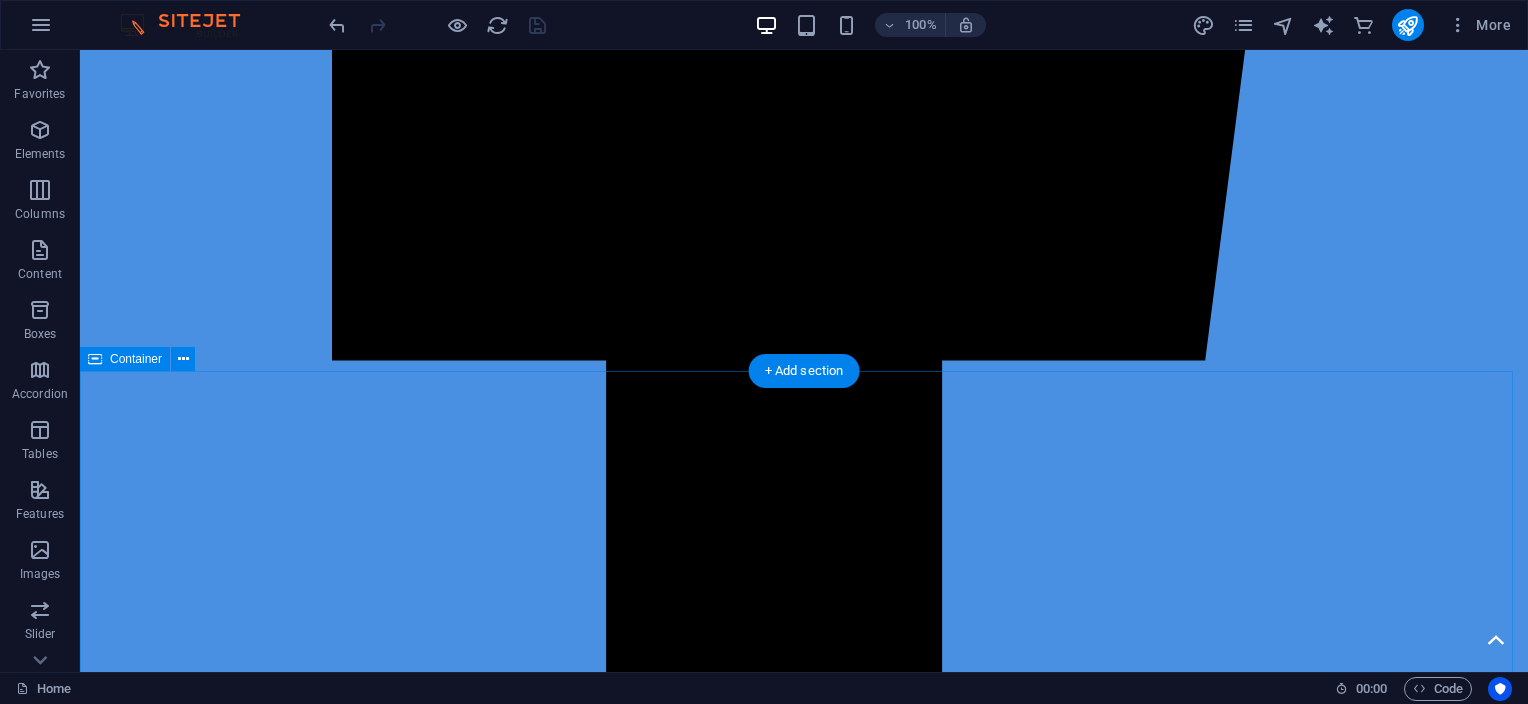scroll, scrollTop: 200, scrollLeft: 0, axis: vertical 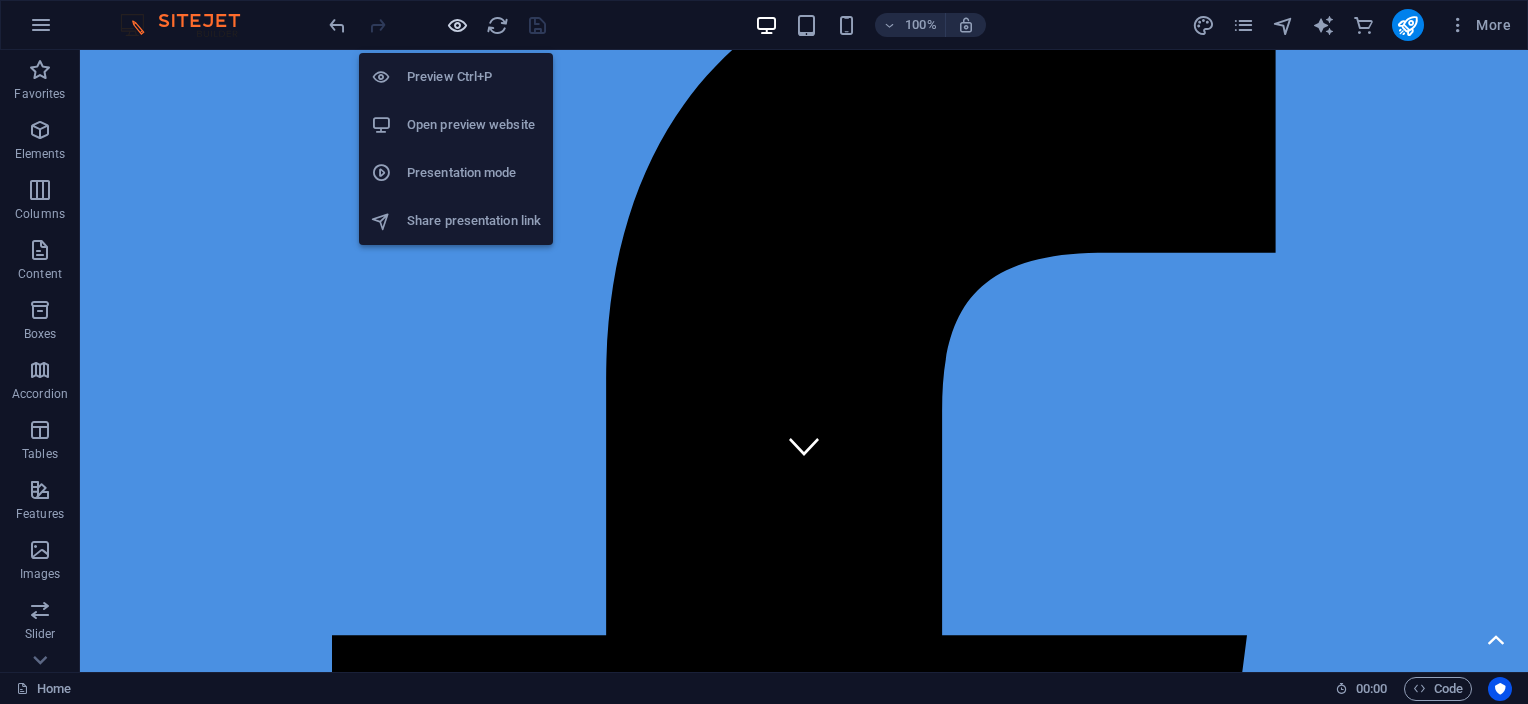 click at bounding box center [457, 25] 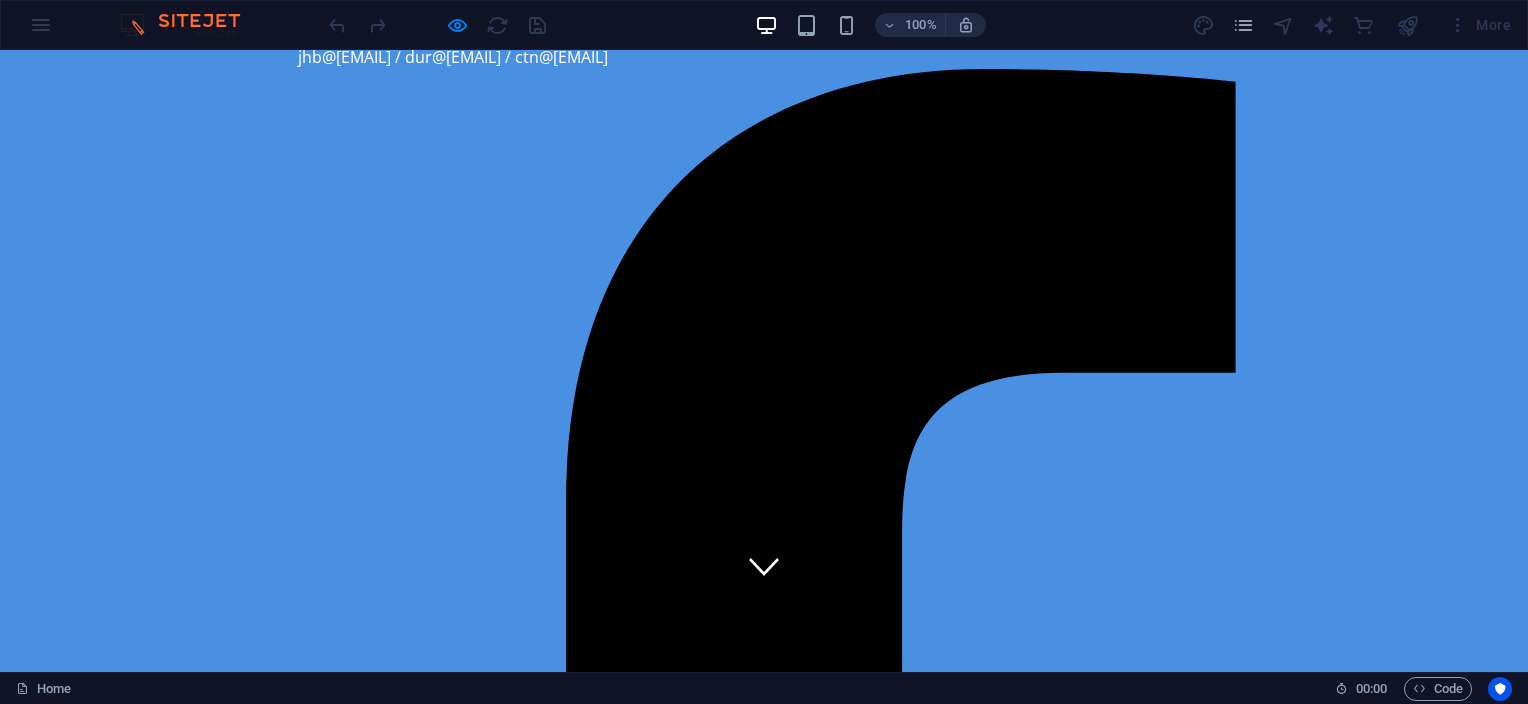scroll, scrollTop: 0, scrollLeft: 0, axis: both 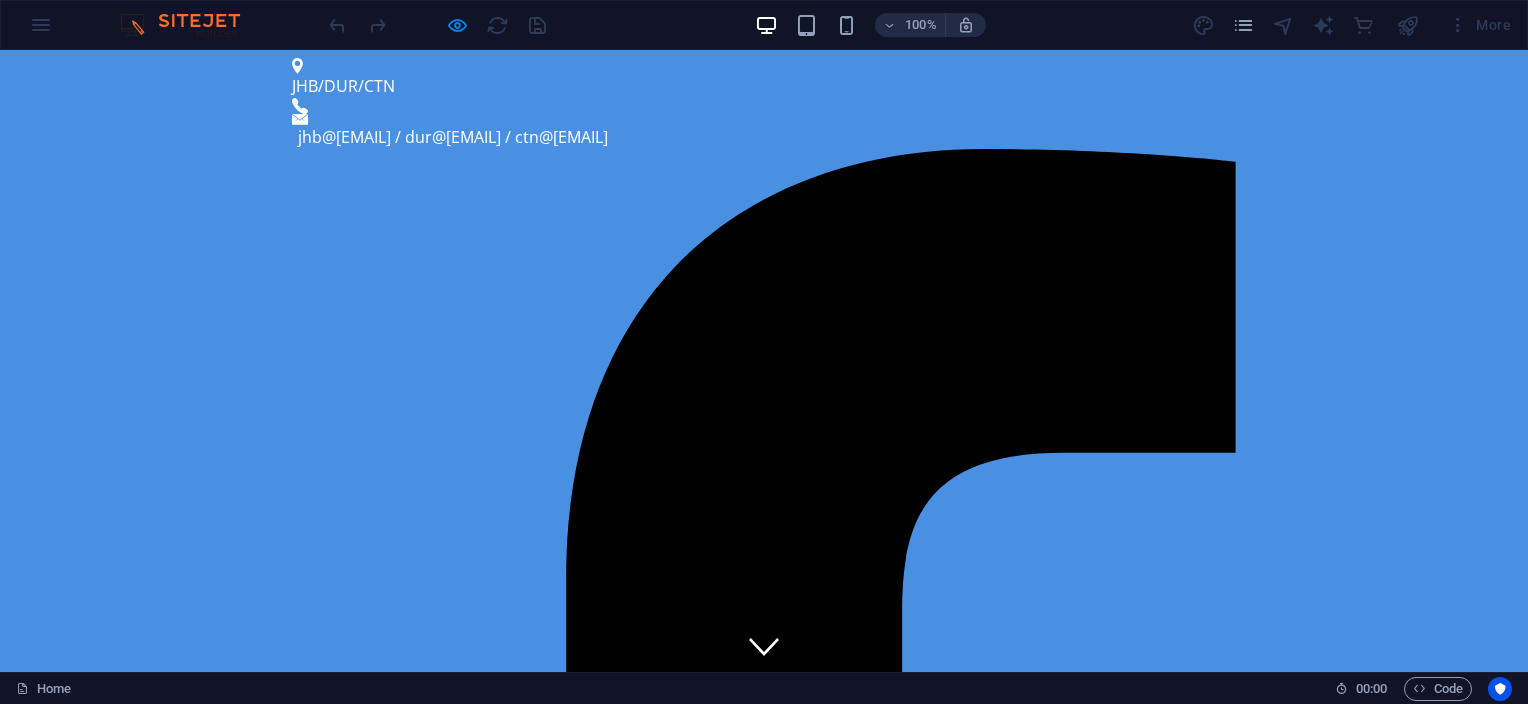click on "Services" at bounding box center [869, 2212] 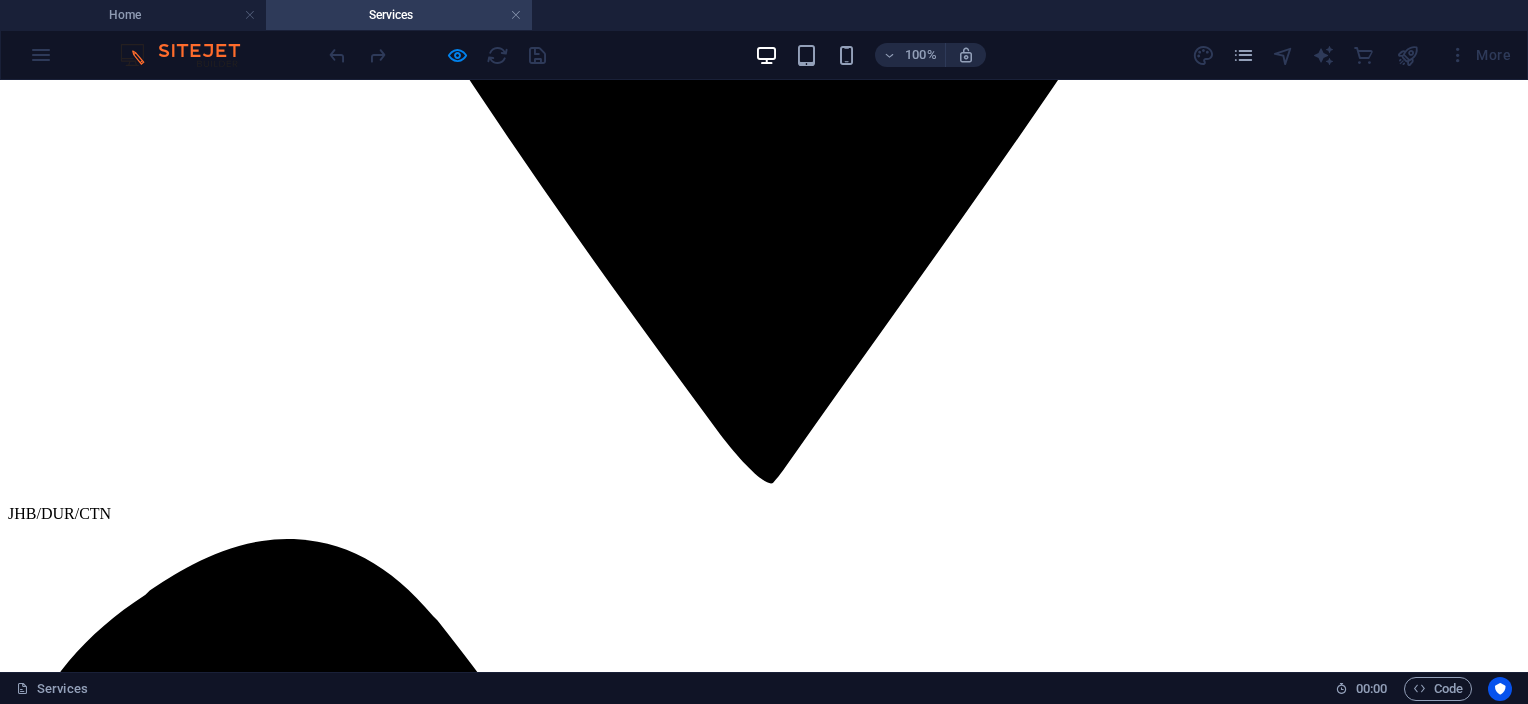 scroll, scrollTop: 2000, scrollLeft: 0, axis: vertical 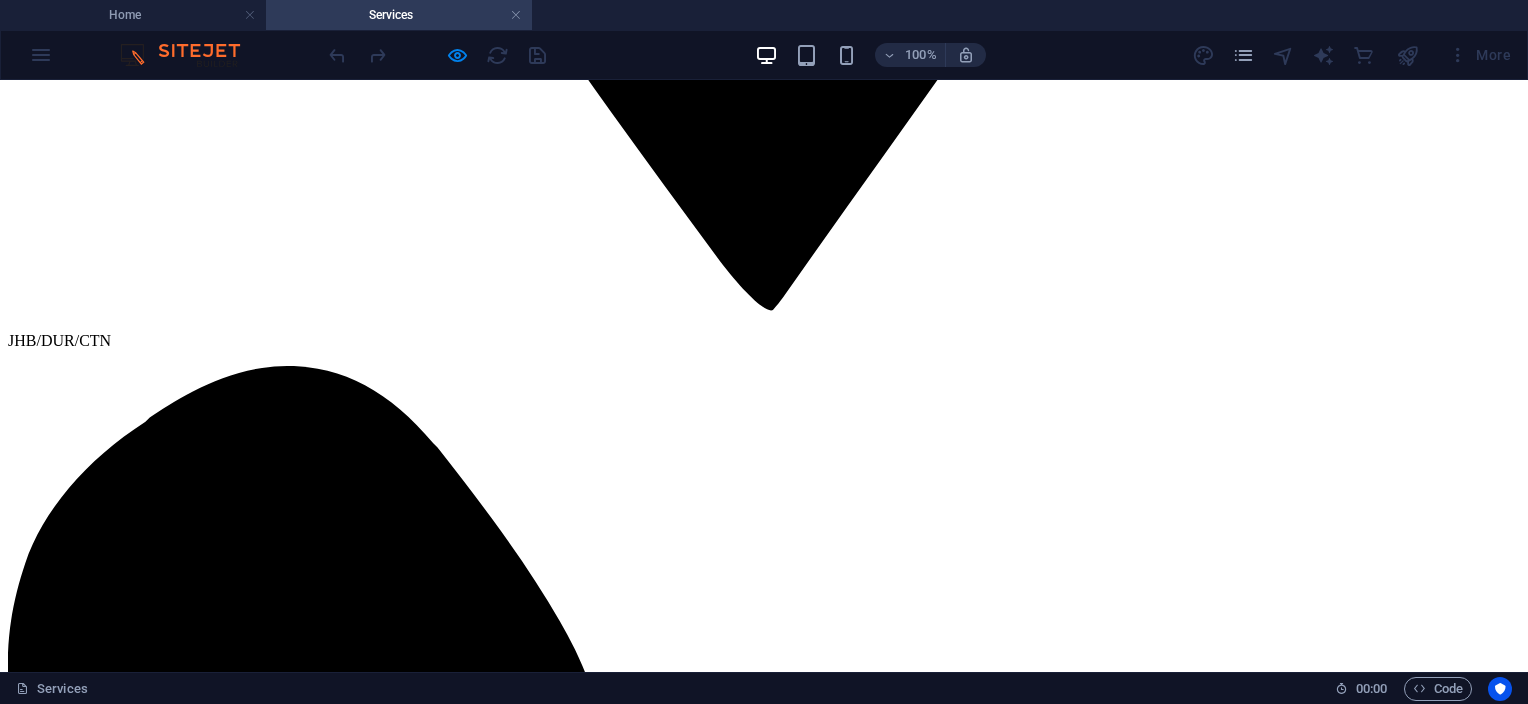 click on "JHB/DUR/CTN JHB: [NUMBER] Simba Road, Sunning Hill, Sandton, JHB Email: jhb@[EMAIL] Cell: [PHONE] / [PHONE] / [PHONE] / [PHONE] & [PHONE] DUR: Unit [NUMBER], [NUMBER] Inanda Road, Umgeni Business park, Durban Email: dur@[EMAIL] Cell: [PHONE] CTN: The Palams Centre, [NUMBER] Sir Lowry Rd, Foreshore, [CITY] Email: cpt@[EMAIL] Cell: [PHONE]" at bounding box center (764, 29721) 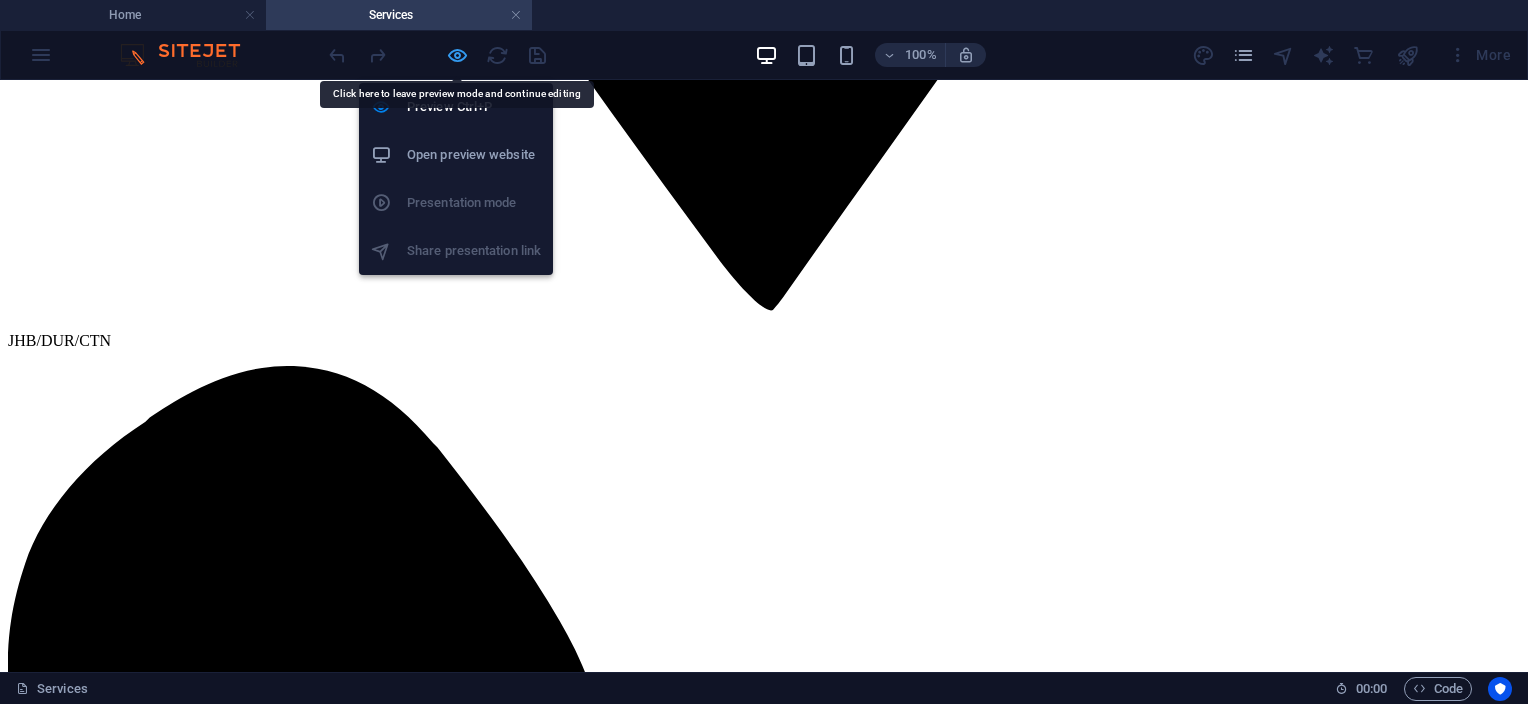 click at bounding box center (457, 55) 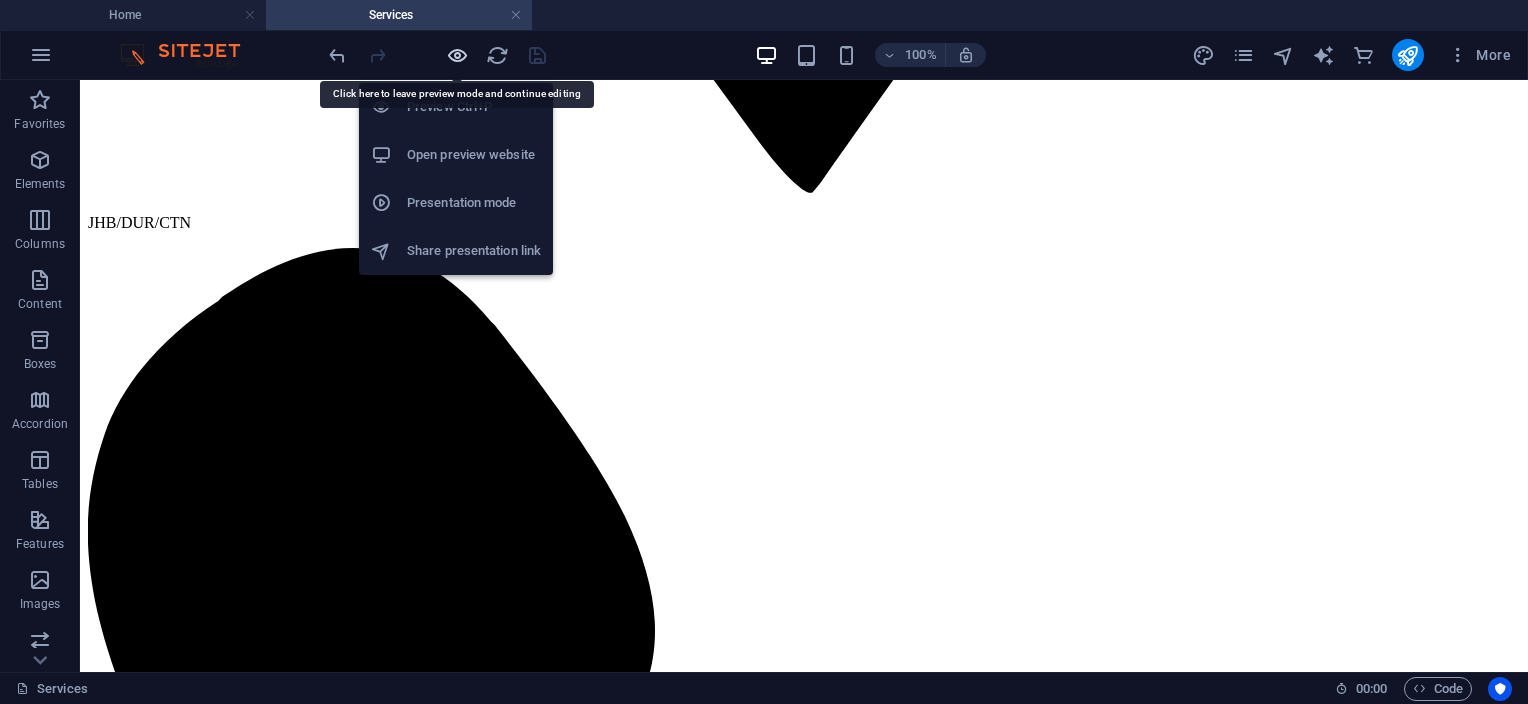 scroll, scrollTop: 2048, scrollLeft: 0, axis: vertical 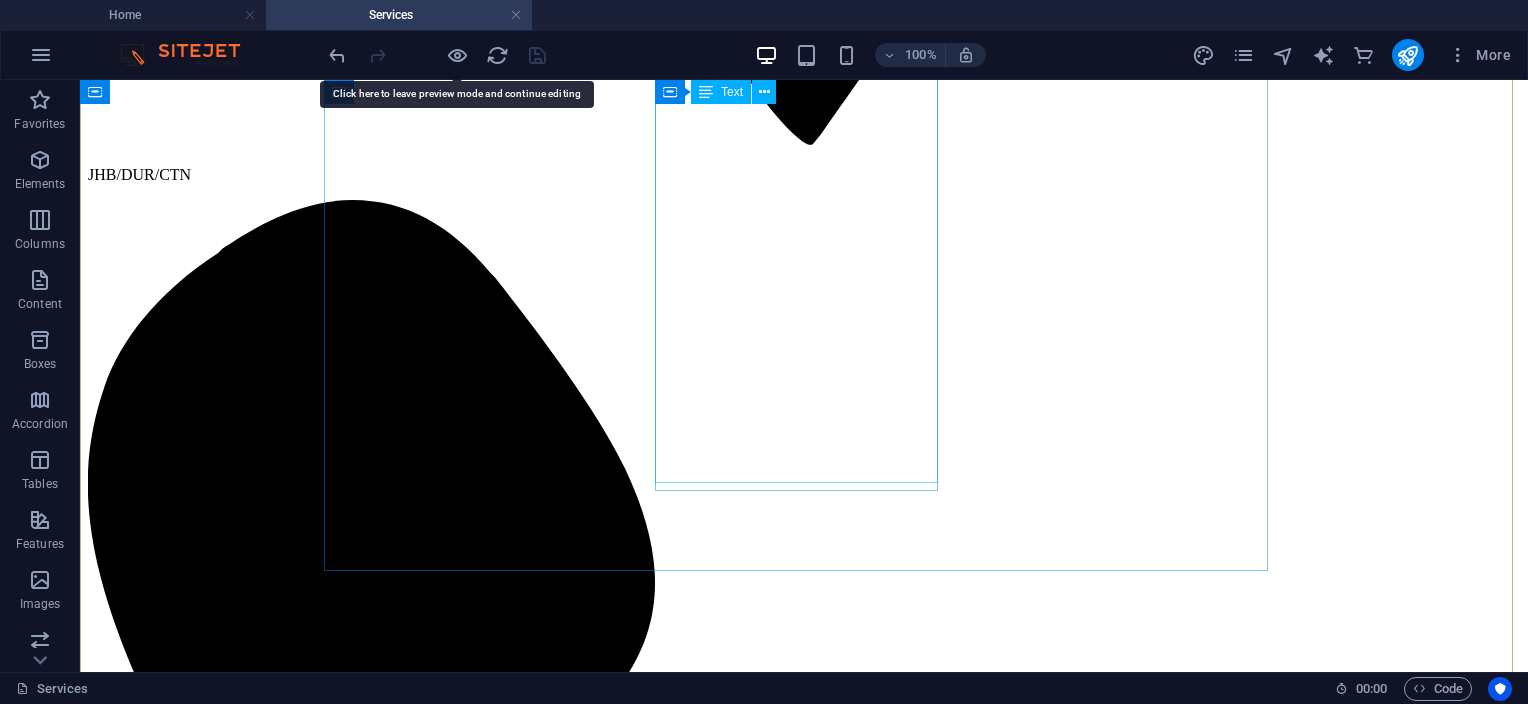 click on "JHB/DUR/CTN JHB: [NUMBER] Simba Road, Sunning Hill, Sandton, JHB Email: jhb@[EMAIL] Cell: [PHONE] / [PHONE] / [PHONE] / [PHONE] & [PHONE] DUR: Unit [NUMBER], [NUMBER] Inanda Road, Umgeni Business park, Durban Email: dur@[EMAIL] Cell: [PHONE] CTN: The Palams Centre, [NUMBER] Sir Lowry Rd, Foreshore, [CITY] Email: cpt@[EMAIL] Cell: [PHONE]" at bounding box center [804, 28174] 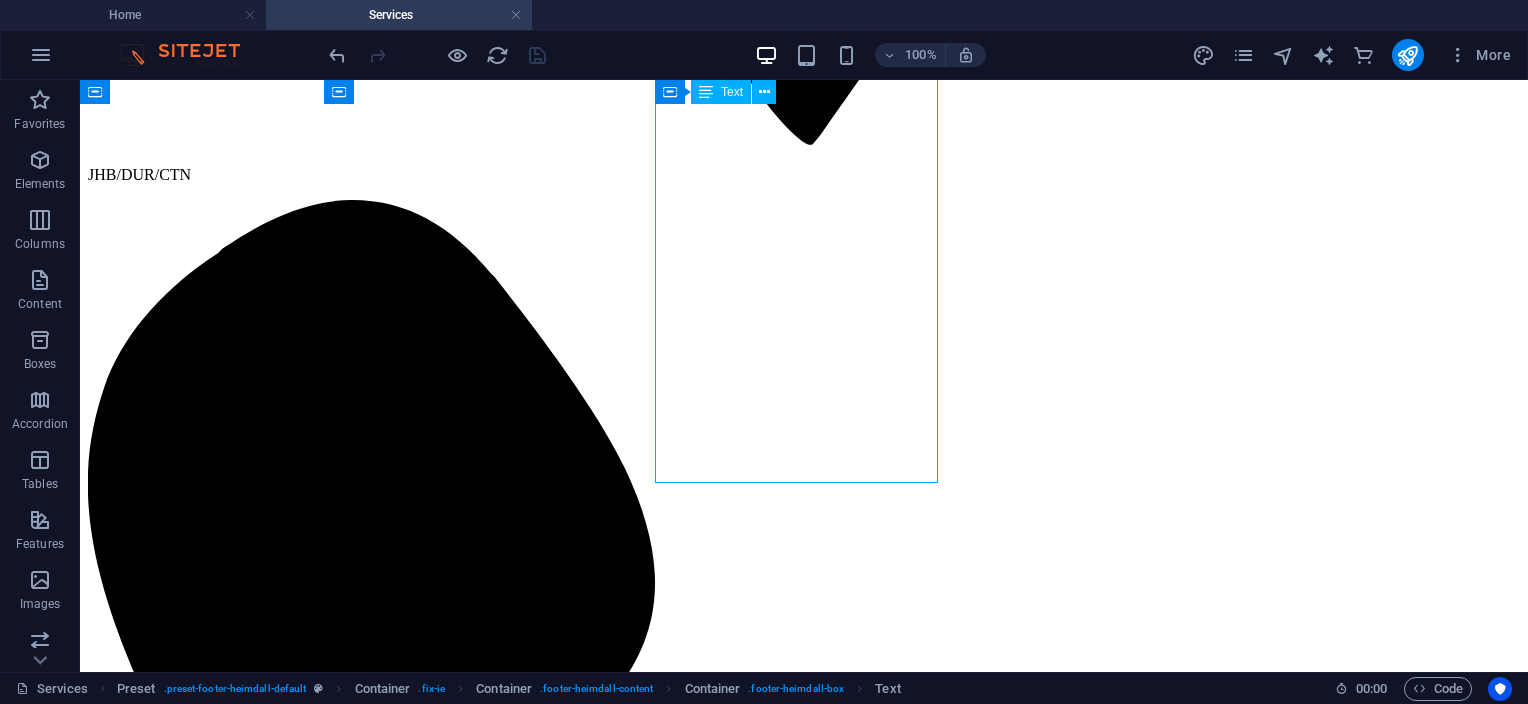 click on "JHB/DUR/CTN JHB: [NUMBER] Simba Road, Sunning Hill, Sandton, JHB Email: jhb@[EMAIL] Cell: [PHONE] / [PHONE] / [PHONE] / [PHONE] & [PHONE] DUR: Unit [NUMBER], [NUMBER] Inanda Road, Umgeni Business park, Durban Email: dur@[EMAIL] Cell: [PHONE] CTN: The Palams Centre, [NUMBER] Sir Lowry Rd, Foreshore, [CITY] Email: cpt@[EMAIL] Cell: [PHONE]" at bounding box center (804, 28174) 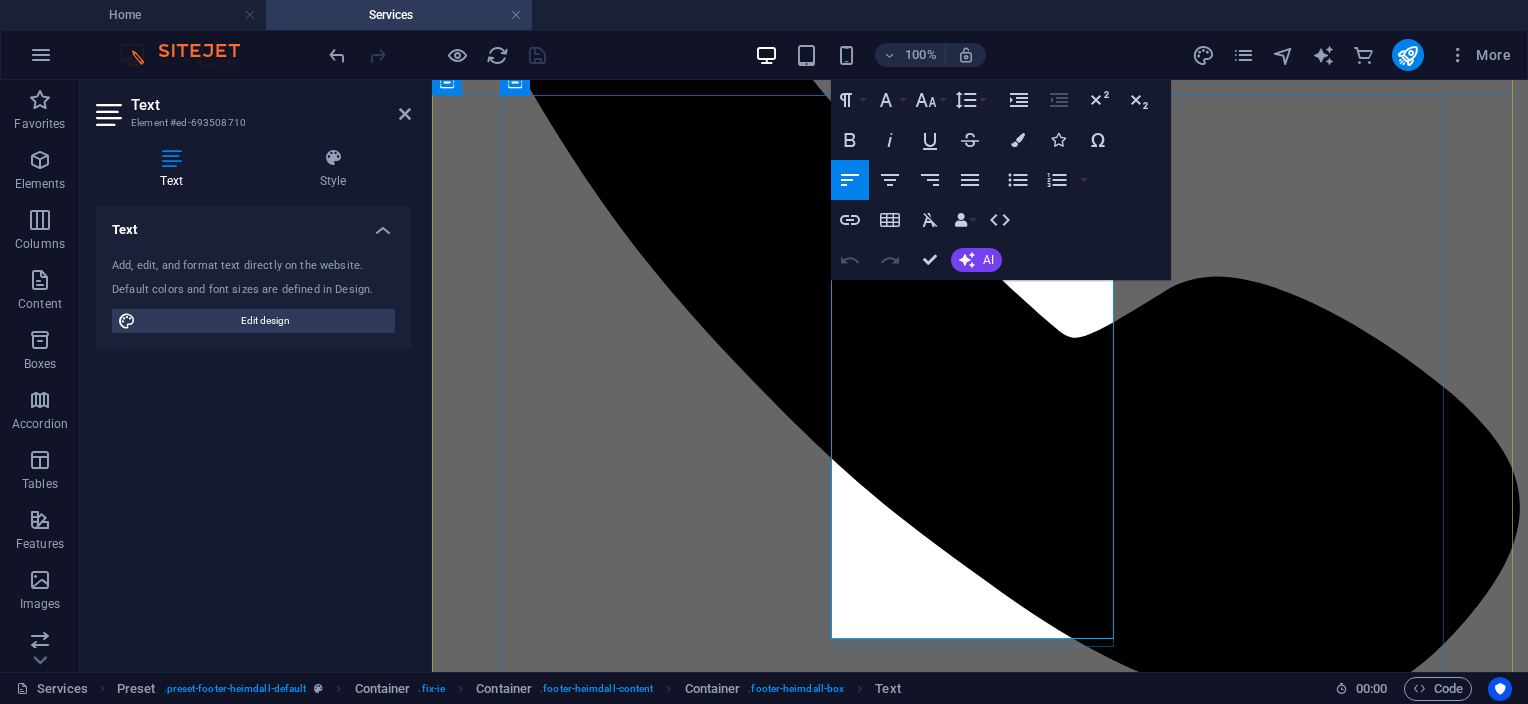 scroll, scrollTop: 2134, scrollLeft: 0, axis: vertical 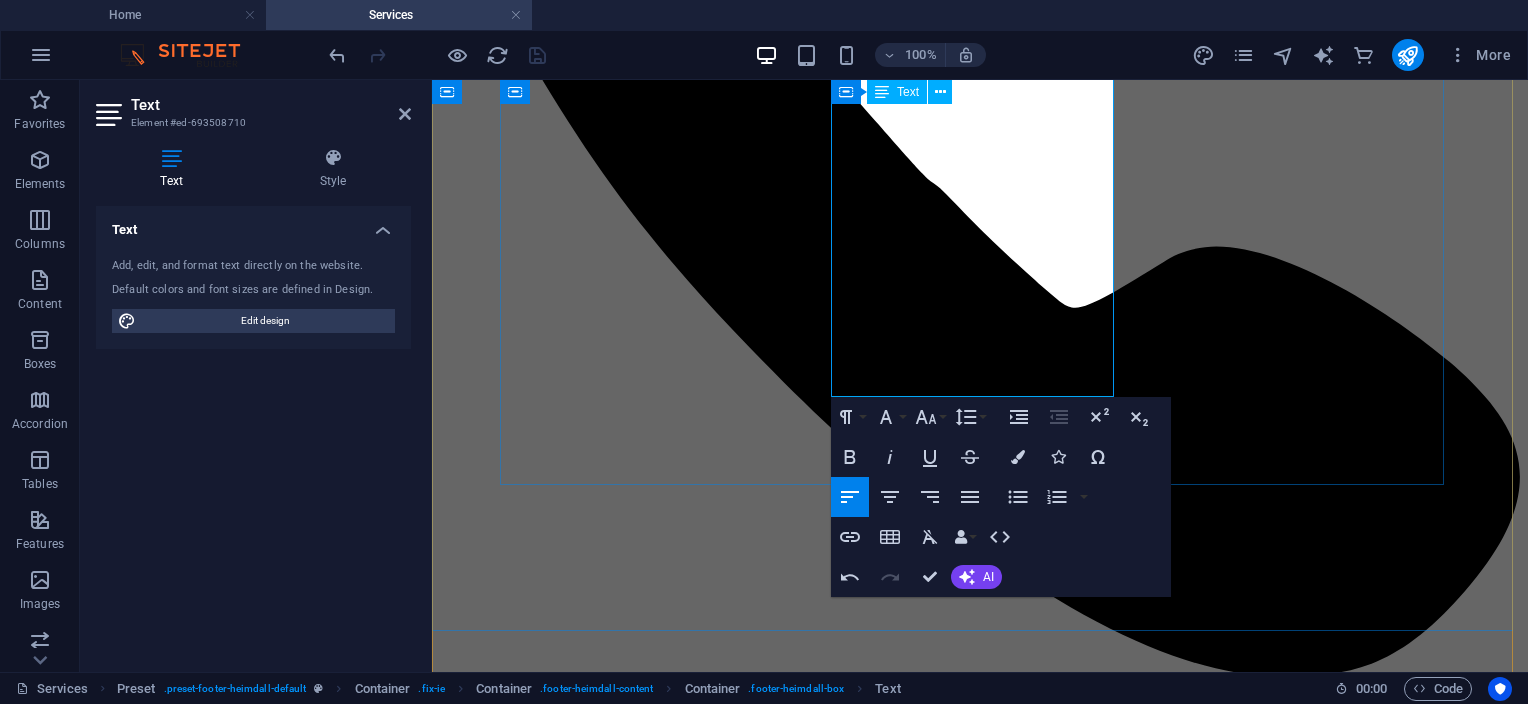click on "CTN: The Palms Centre, [NUMBER] Sir Lowry Rd, Foreshore, [CITY]" at bounding box center [980, 21593] 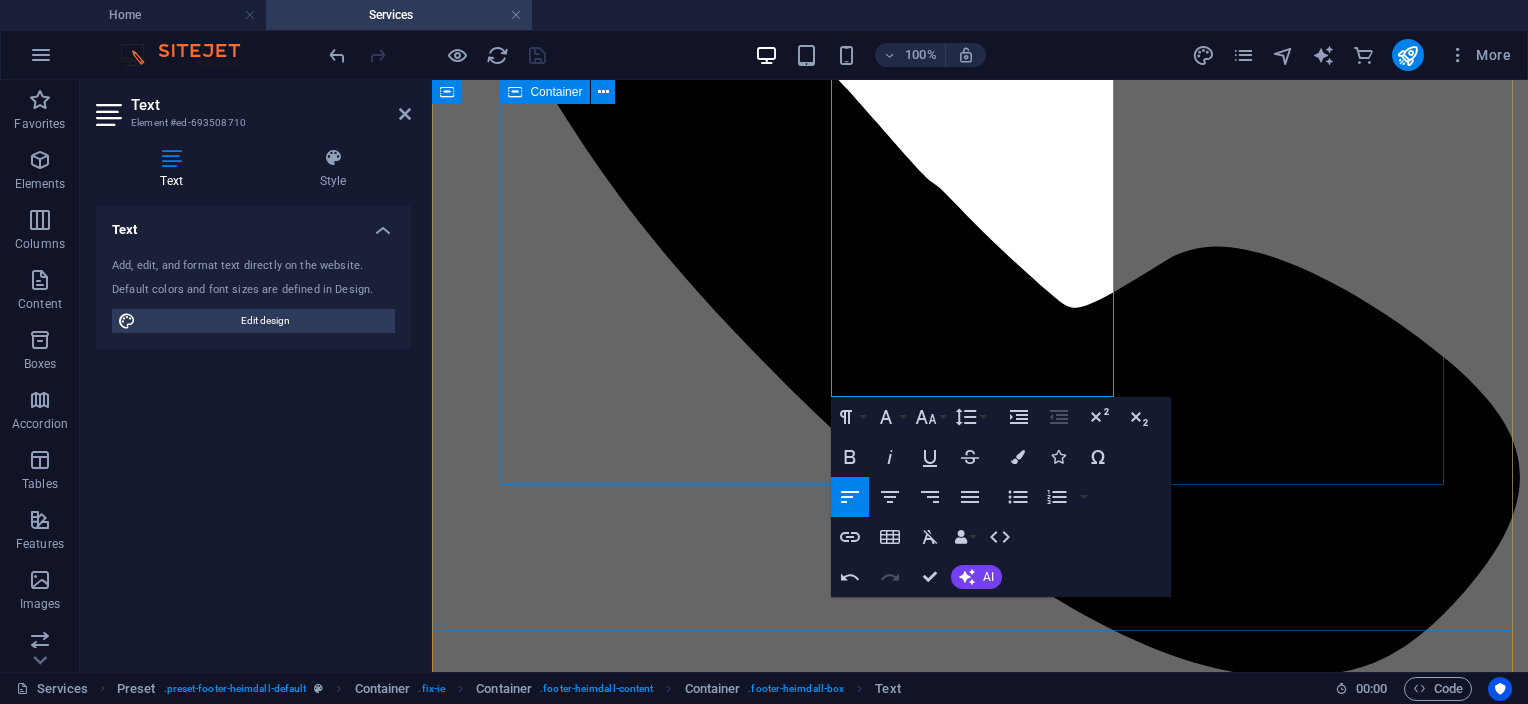 click on "Contact JHB/DUR/CTN JHB: [NUMBER] Simba Road, Sunning Hill, Sandton, JHB Email: jhb@[EMAIL] Cell: [PHONE] / [PHONE] / [PHONE] / [PHONE] & [PHONE] DUR: Unit [NUMBER], [NUMBER] Inanda Road, Umgeni Business park, Durban Email: dur@[EMAIL] Cell: [PHONE] CTN: The Palms Centre, [NUMBER] Sir Lowry Rd, Woodstock, [CITY] Email: cpt@[EMAIL] Cell: [PHONE] Navigation Home Services About us B2B Contact" at bounding box center [980, 21453] 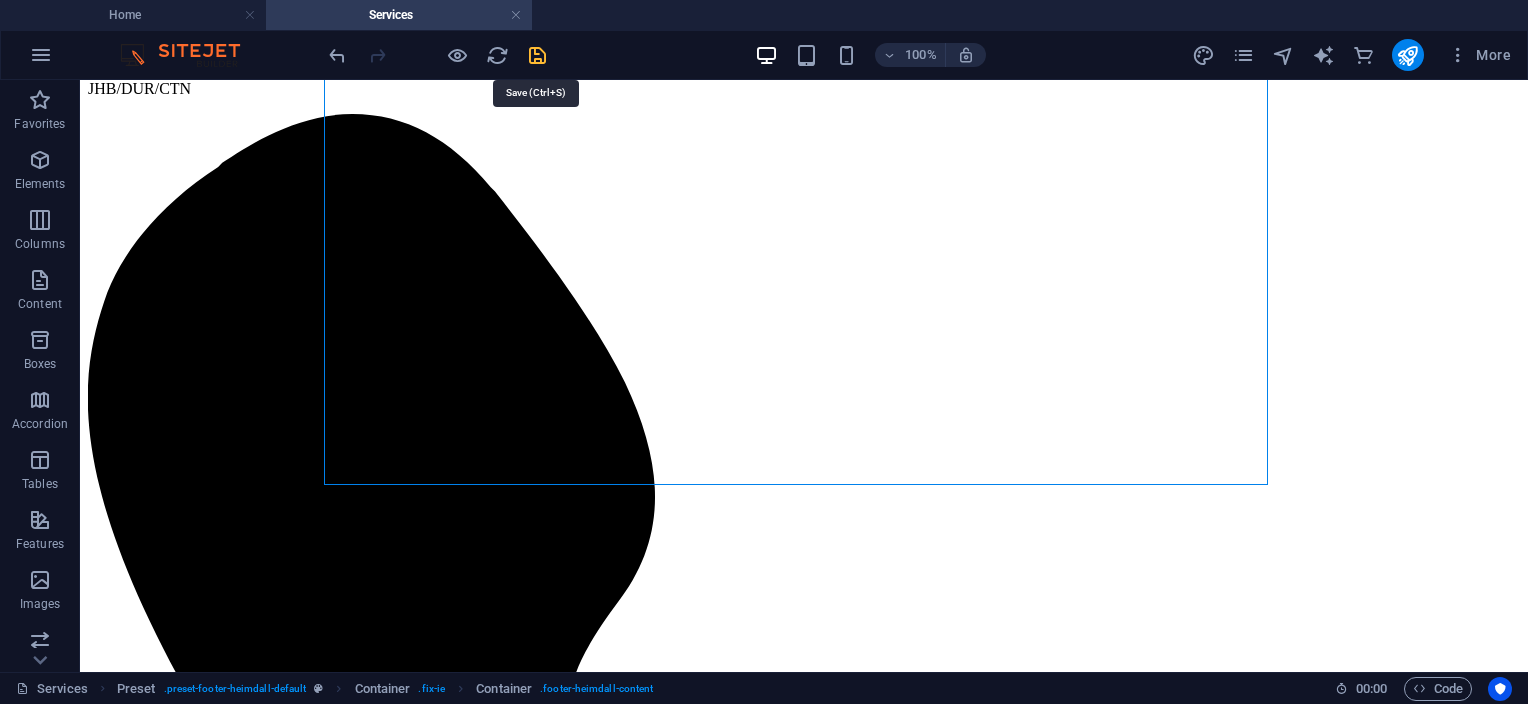 click at bounding box center [537, 55] 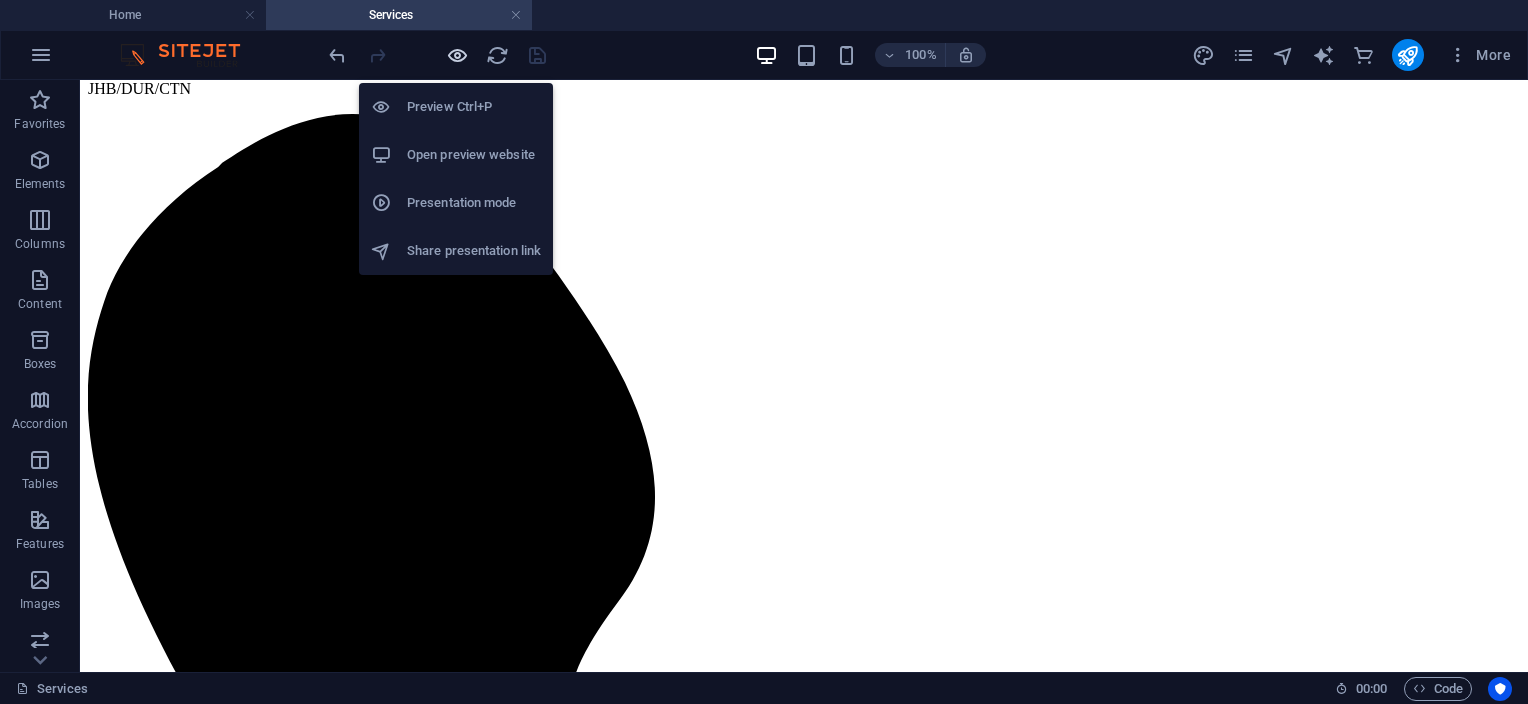 click at bounding box center (457, 55) 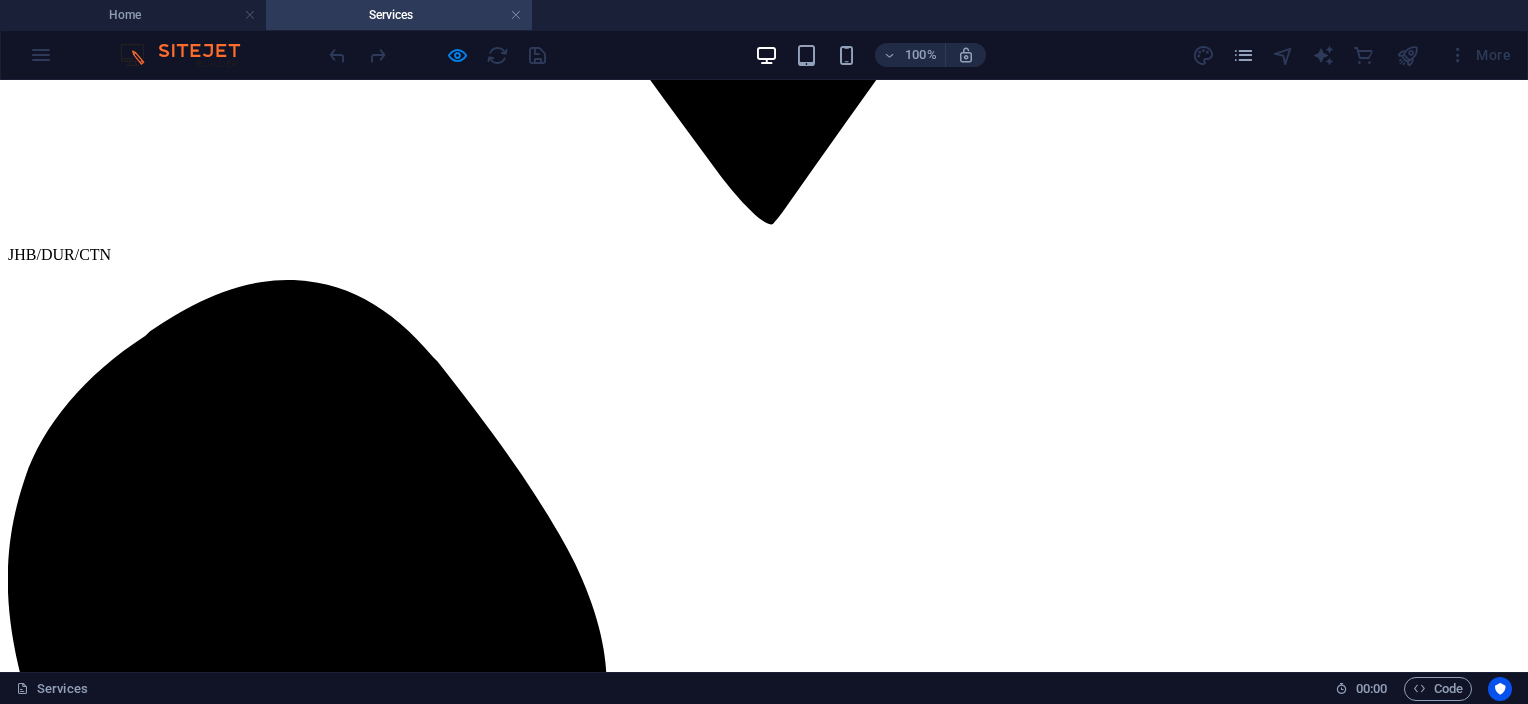 click on "About us" at bounding box center (77, 12214) 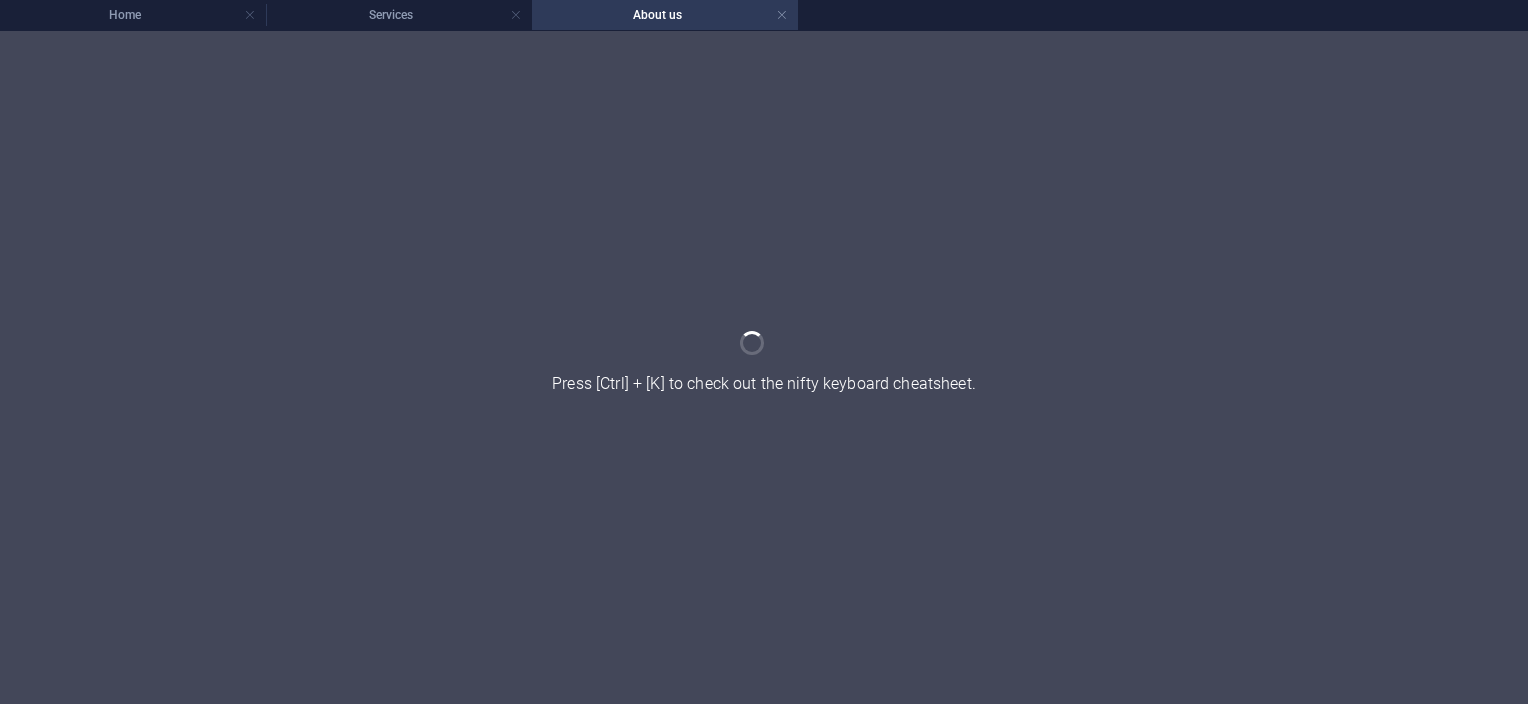 scroll, scrollTop: 0, scrollLeft: 0, axis: both 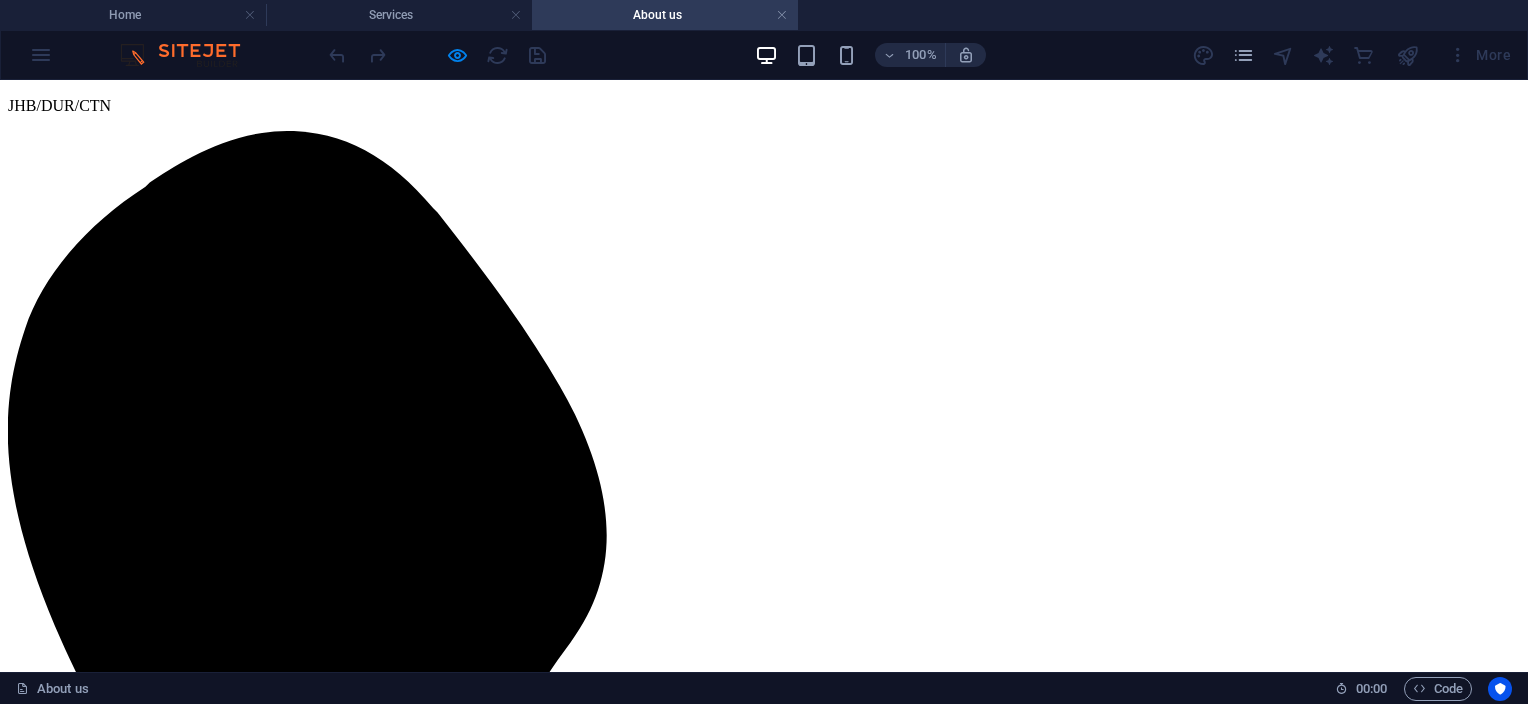 click on "JHB/DUR/CTN JHB: [NUMBER] Simba Road, Sunning Hill, Sandton, JHB Email: jhb@[EMAIL] Cell: [PHONE] / [PHONE] / [PHONE] / [PHONE] & [PHONE] DUR: Unit [NUMBER], [NUMBER] Inanda Road, Umgeni Business park, Durban Email: dur@[EMAIL] Cell: [PHONE] CTN: The Palams Centre, [NUMBER] Sir Lowry Rd, Foreshore, [CITY] Email: cpt@[EMAIL] Cell: [PHONE]" at bounding box center (764, 18665) 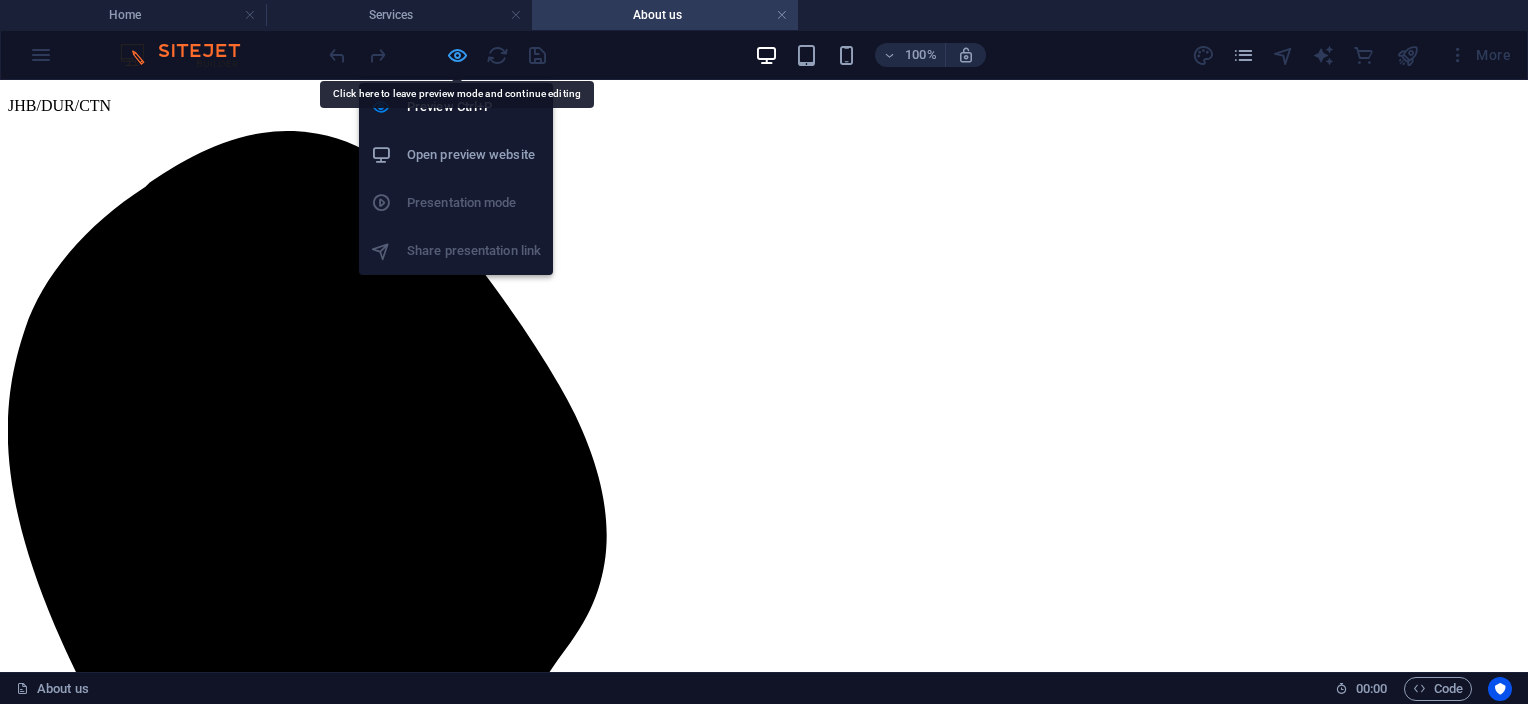 click at bounding box center [457, 55] 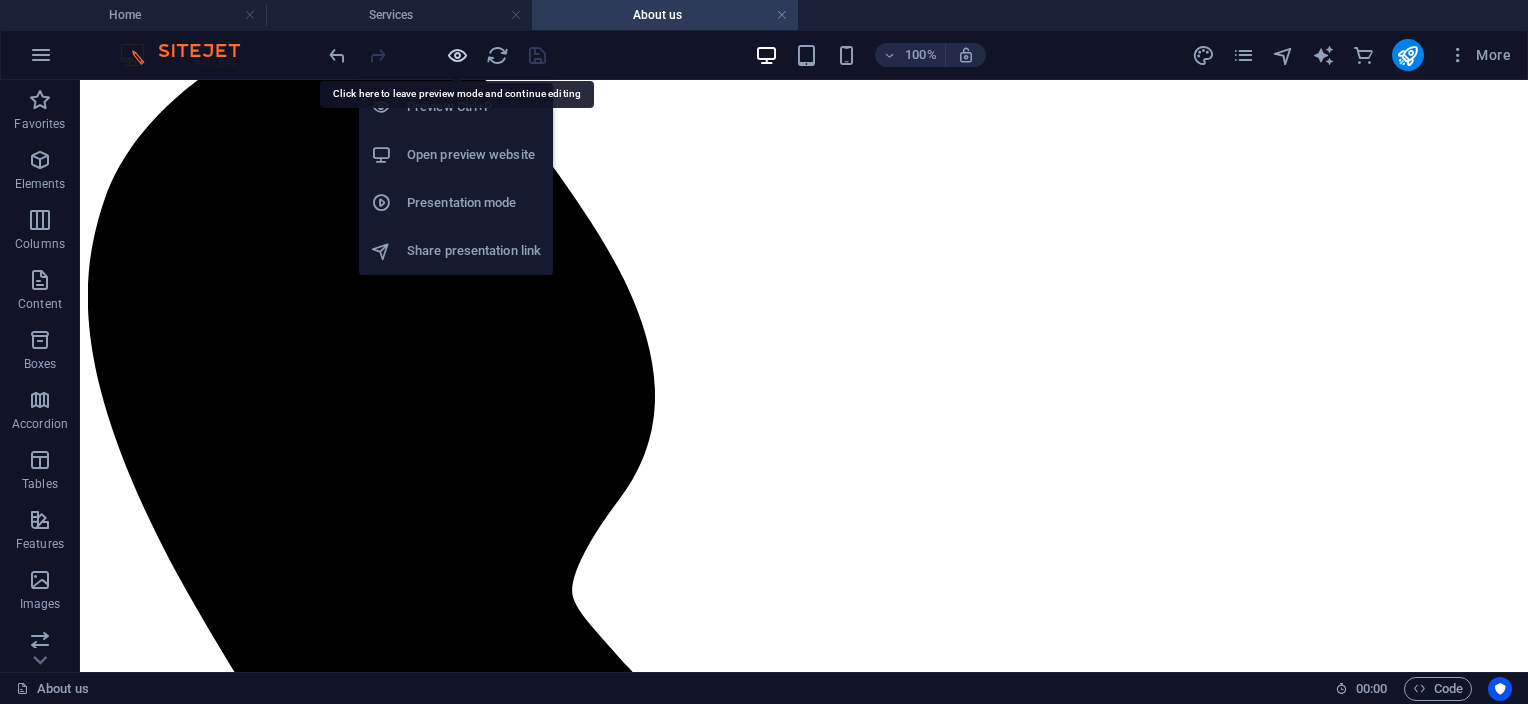 scroll, scrollTop: 2283, scrollLeft: 0, axis: vertical 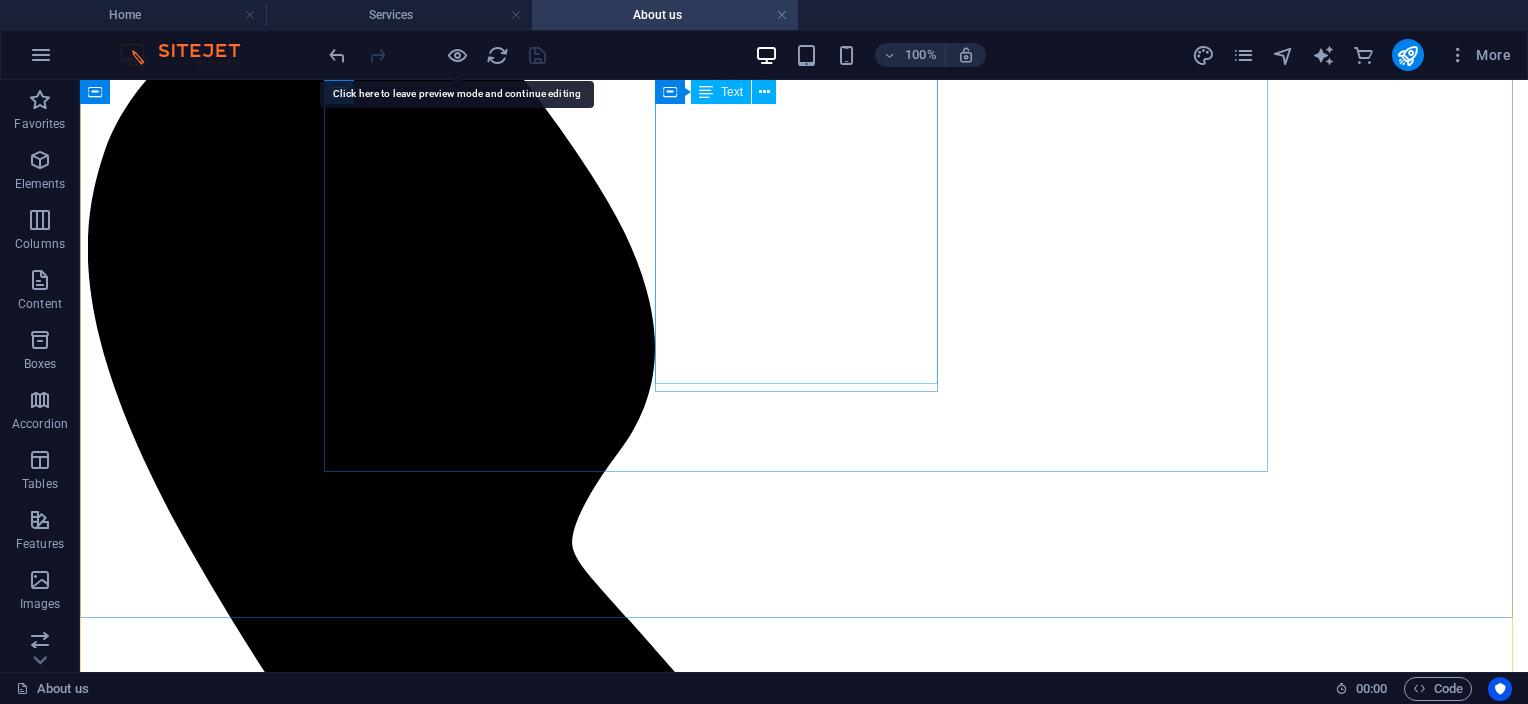 click on "JHB/DUR/CTN JHB: [NUMBER] Simba Road, Sunning Hill, Sandton, JHB Email: jhb@[EMAIL] Cell: [PHONE] / [PHONE] / [PHONE] / [PHONE] & [PHONE] DUR: Unit [NUMBER], [NUMBER] Inanda Road, Umgeni Business park, Durban Email: dur@[EMAIL] Cell: [PHONE] CTN: The Palams Centre, [NUMBER] Sir Lowry Rd, Foreshore, [CITY] Email: cpt@[EMAIL] Cell: [PHONE]" at bounding box center (804, 17616) 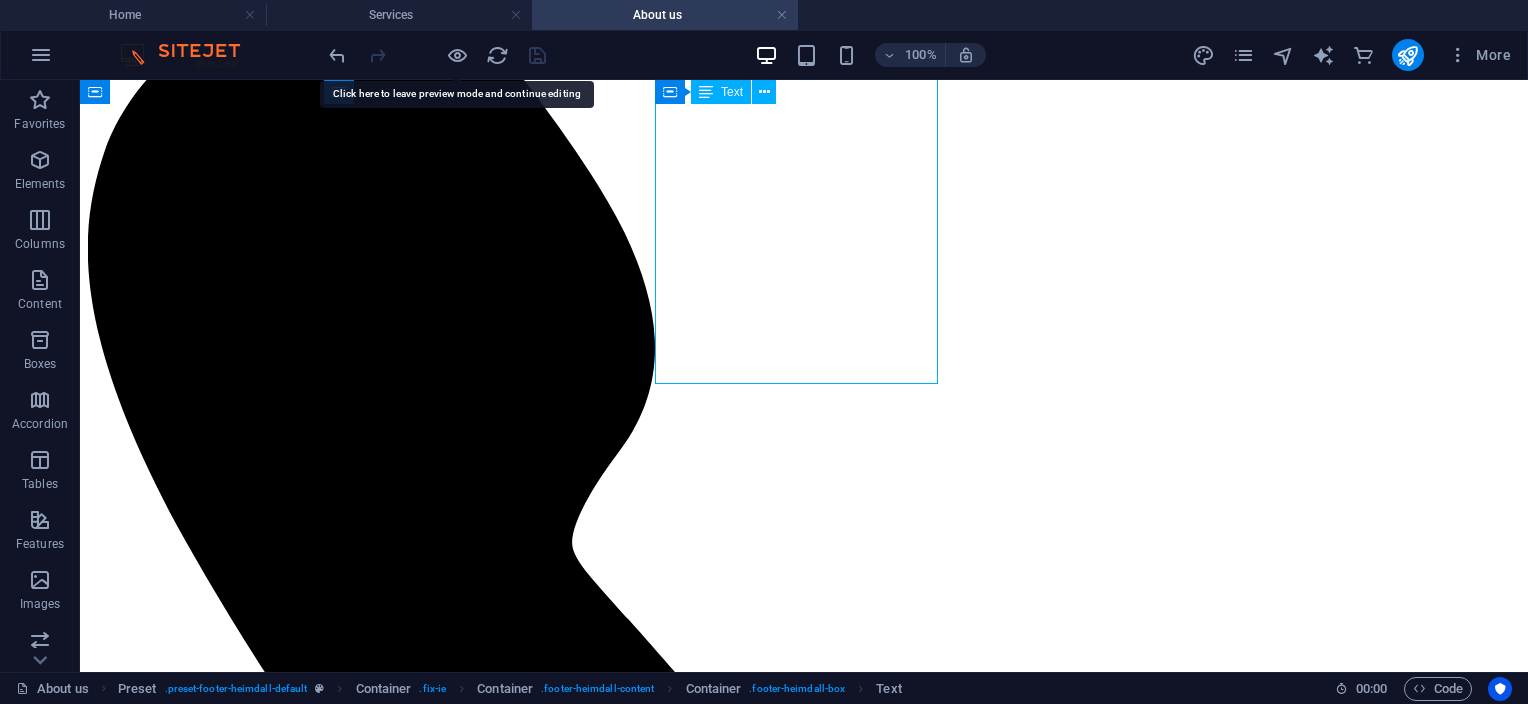 click on "JHB/DUR/CTN JHB: [NUMBER] Simba Road, Sunning Hill, Sandton, JHB Email: jhb@[EMAIL] Cell: [PHONE] / [PHONE] / [PHONE] / [PHONE] & [PHONE] DUR: Unit [NUMBER], [NUMBER] Inanda Road, Umgeni Business park, Durban Email: dur@[EMAIL] Cell: [PHONE] CTN: The Palams Centre, [NUMBER] Sir Lowry Rd, Foreshore, [CITY] Email: cpt@[EMAIL] Cell: [PHONE]" at bounding box center [804, 17616] 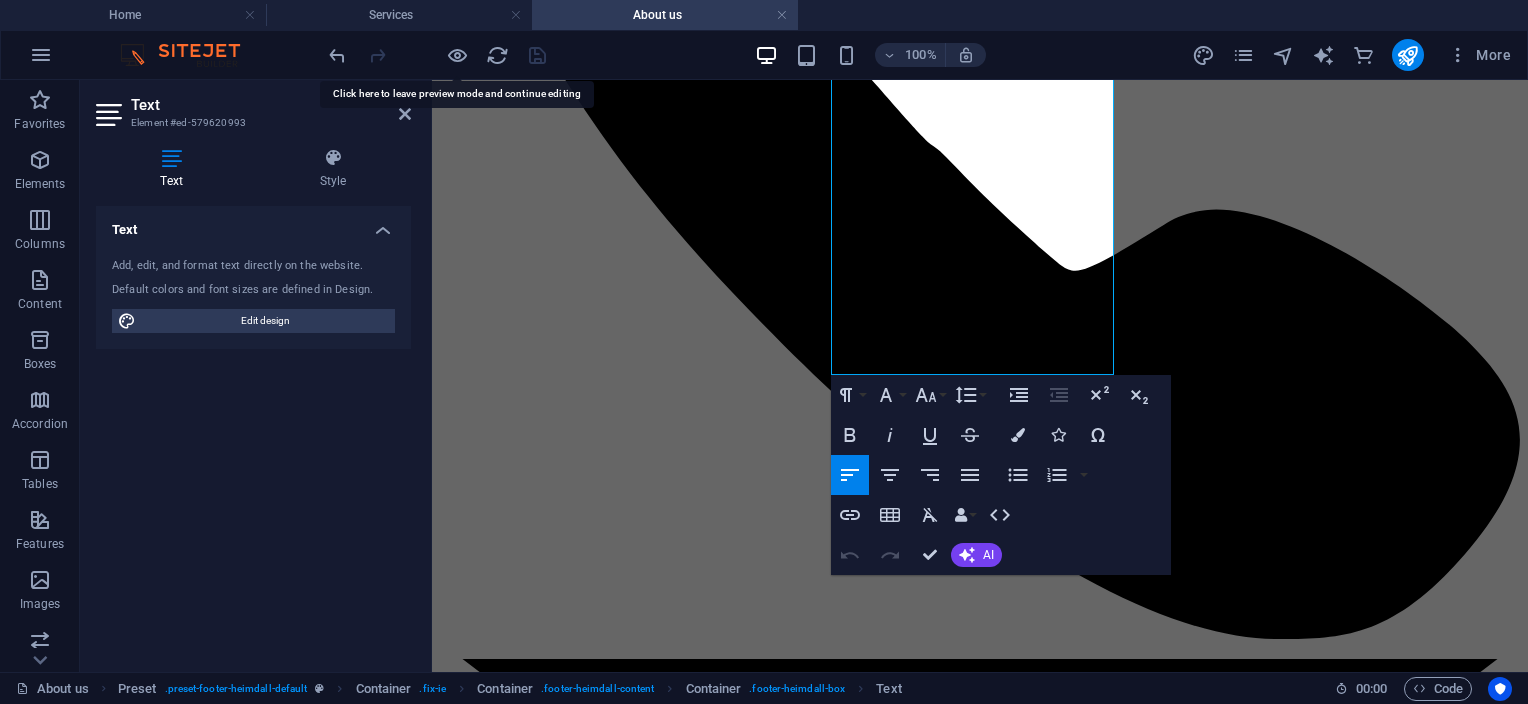scroll, scrollTop: 2295, scrollLeft: 0, axis: vertical 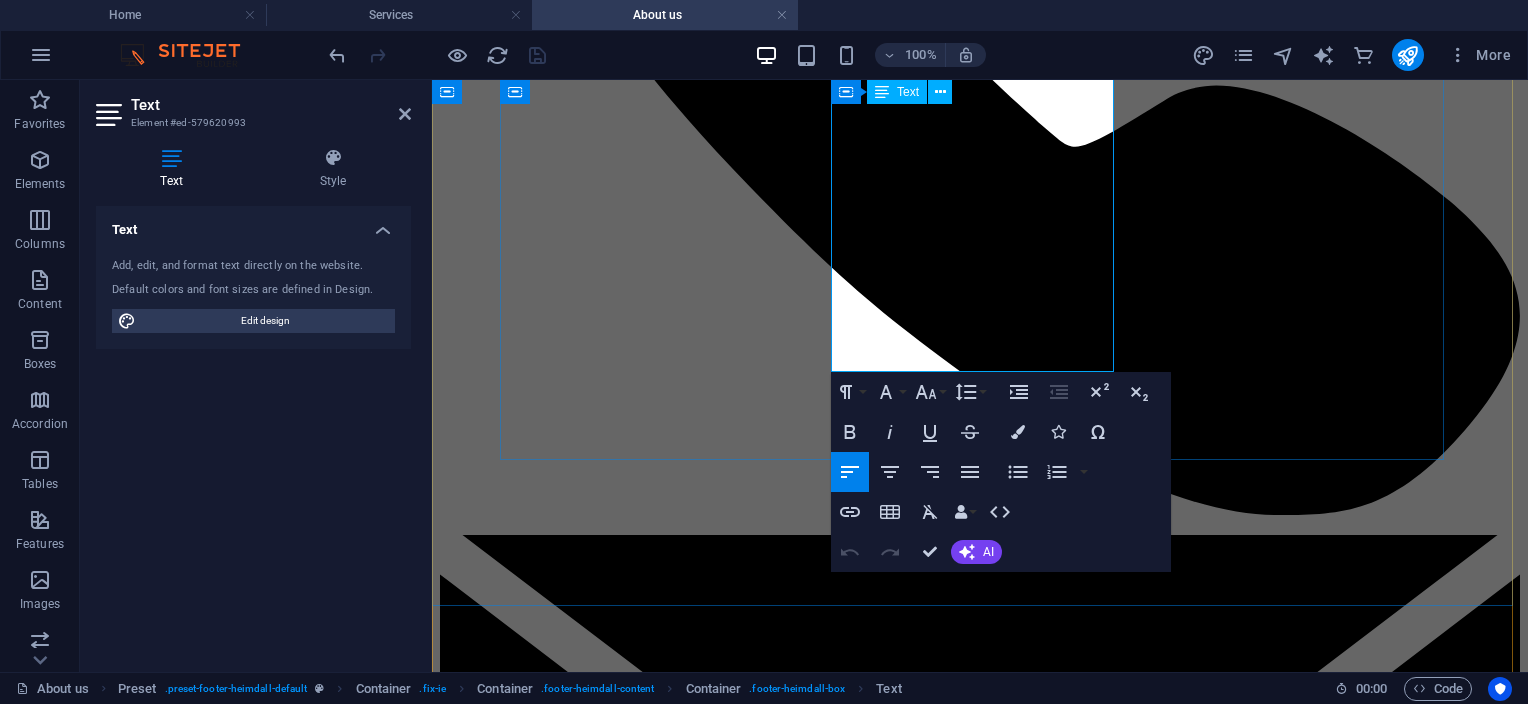 click on "CTN: The Palams Centre, [NUMBER] Sir Lowry Rd, Foreshore, [CITY]" at bounding box center [980, 13279] 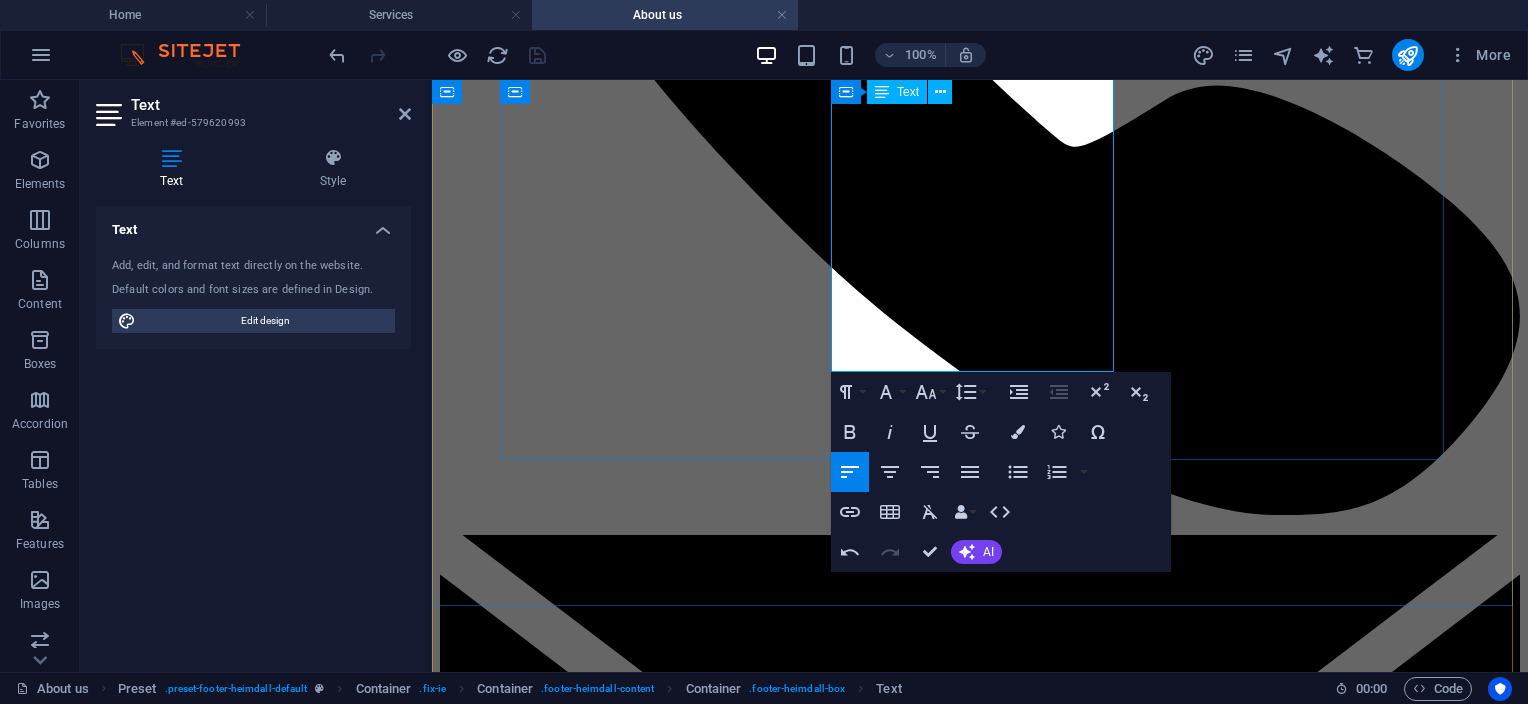 click on "CTN: The Palms Centre, [NUMBER] Sir Lowry Rd, Foreshore, [CITY]" at bounding box center [980, 13279] 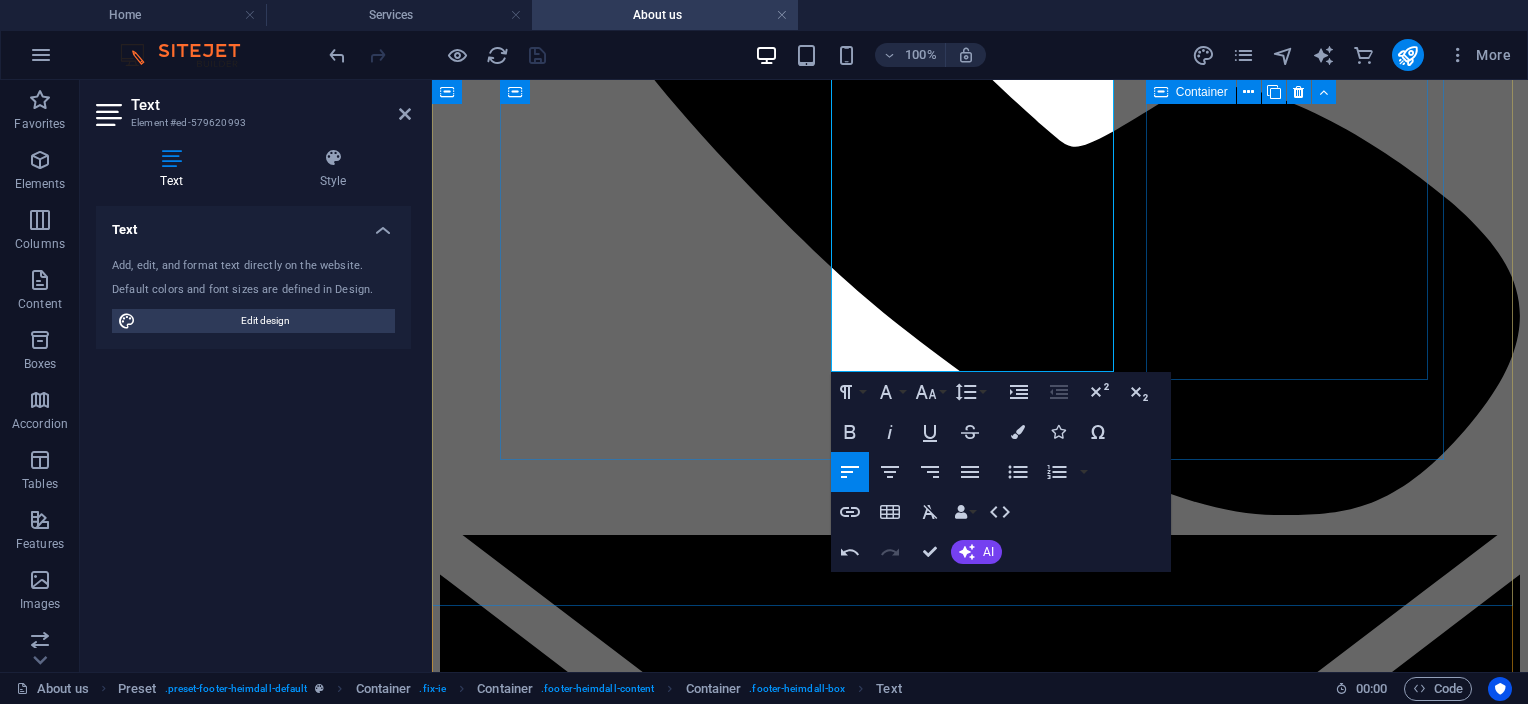 click on "Navigation Home Services About us B2B Contact" at bounding box center (980, 13417) 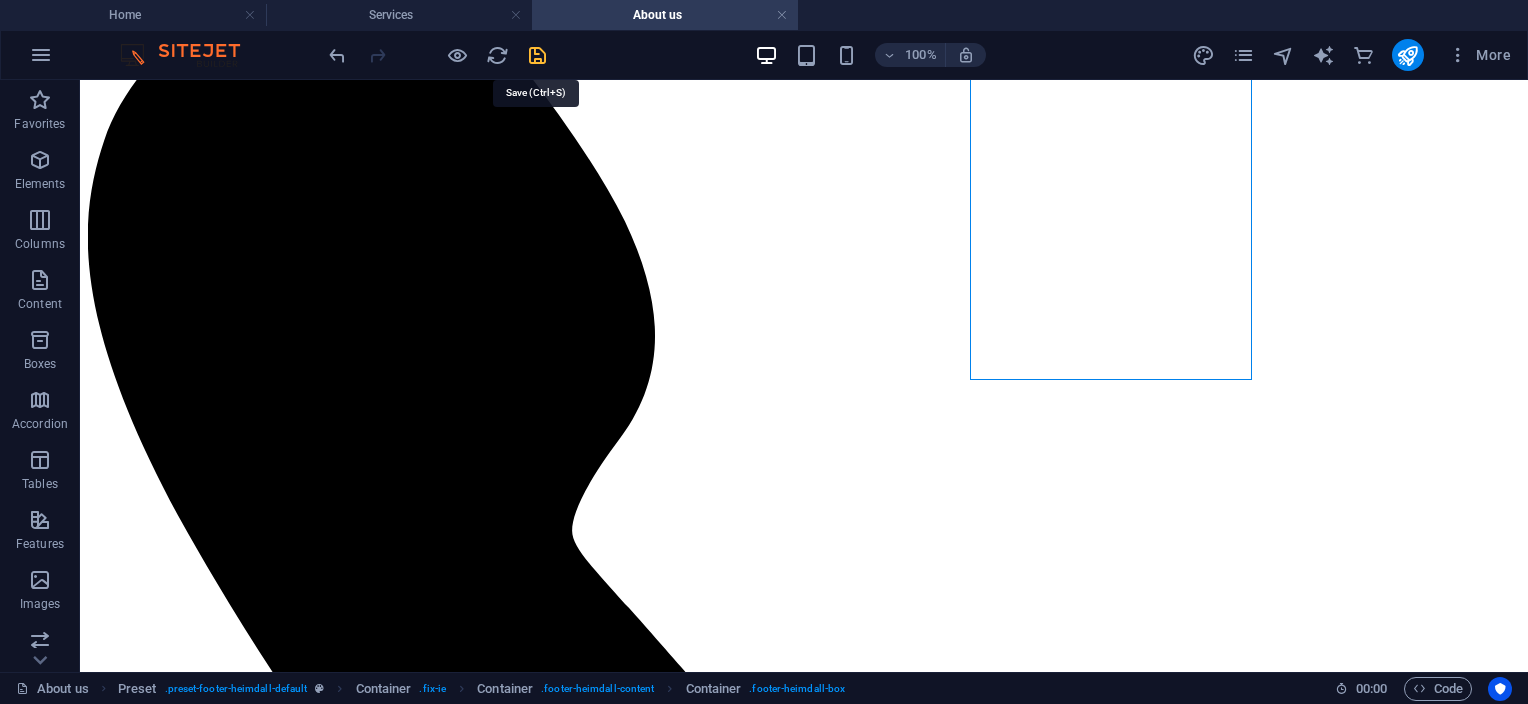 click at bounding box center [537, 55] 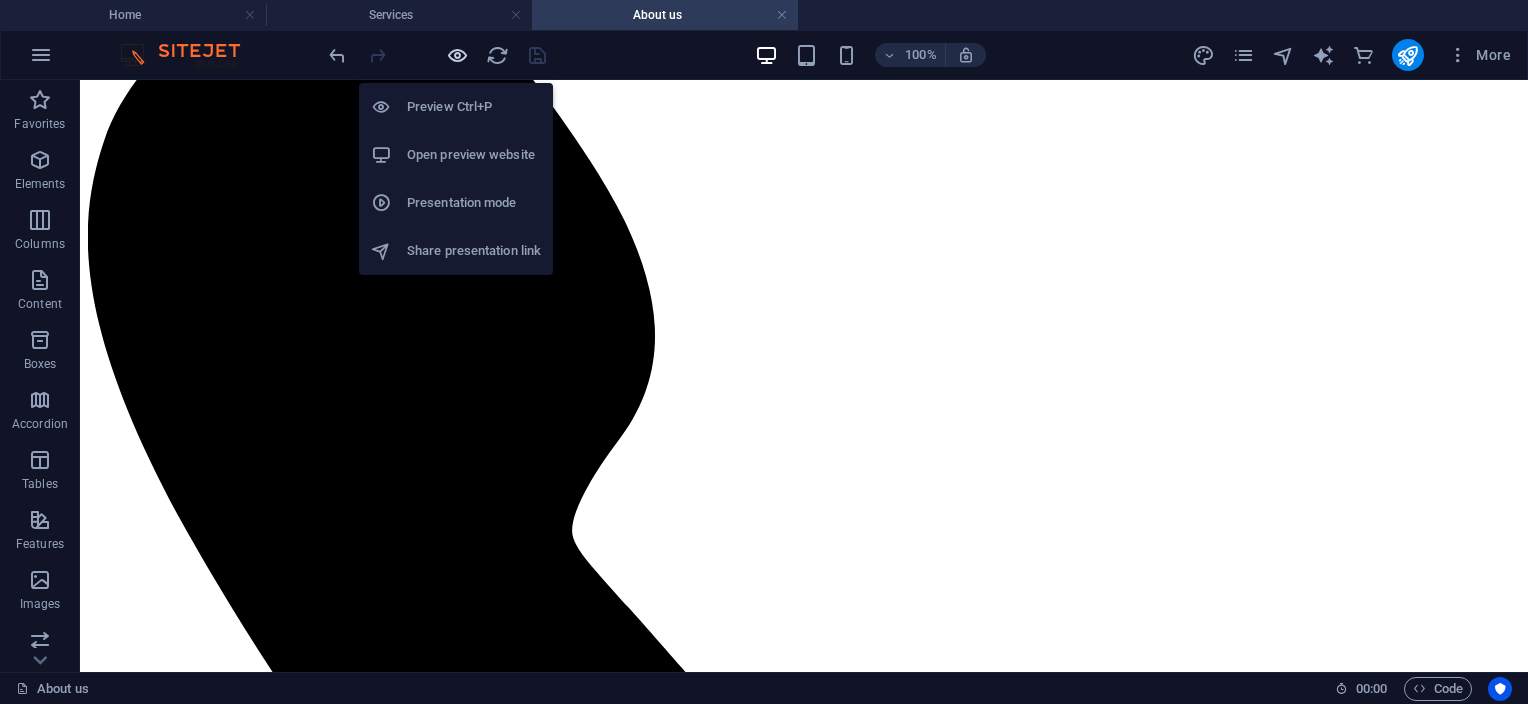 click at bounding box center [457, 55] 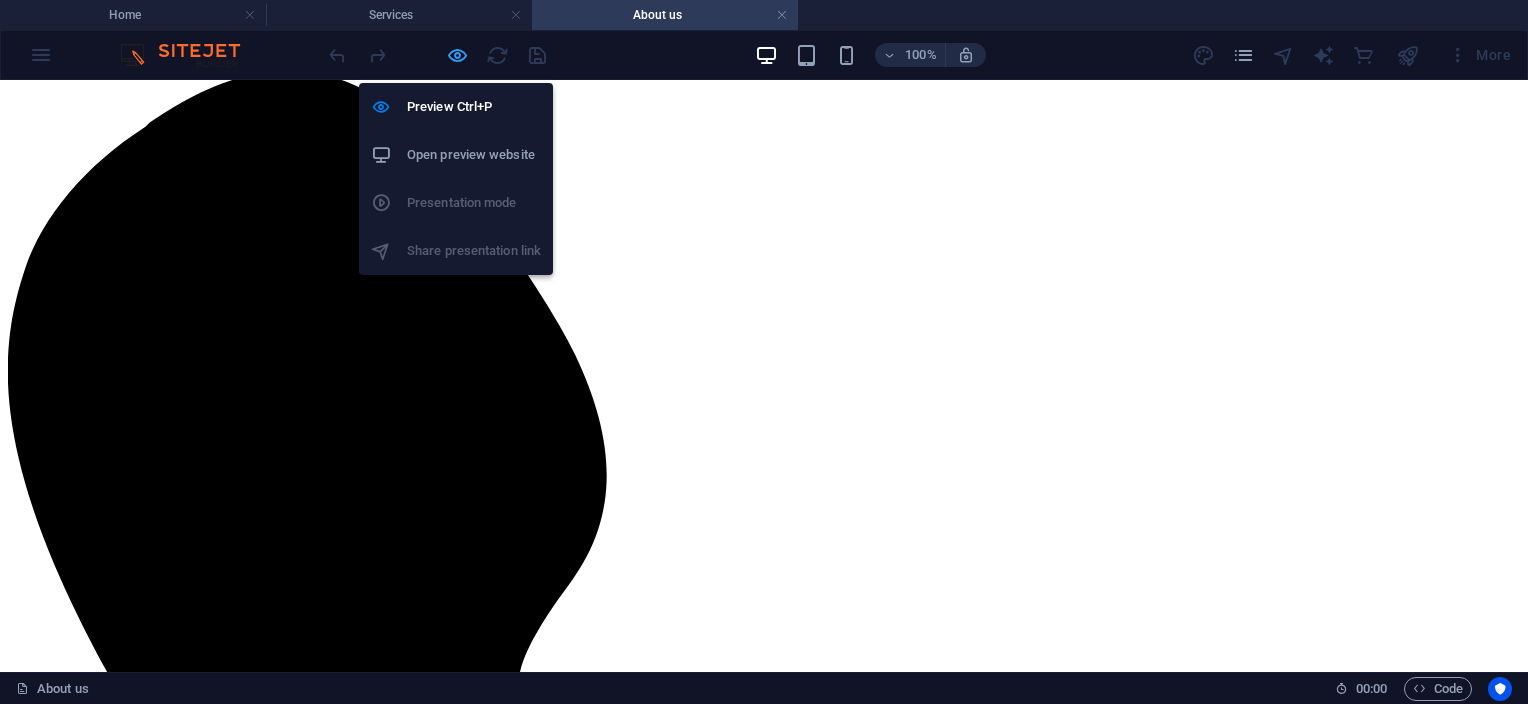 scroll, scrollTop: 2247, scrollLeft: 0, axis: vertical 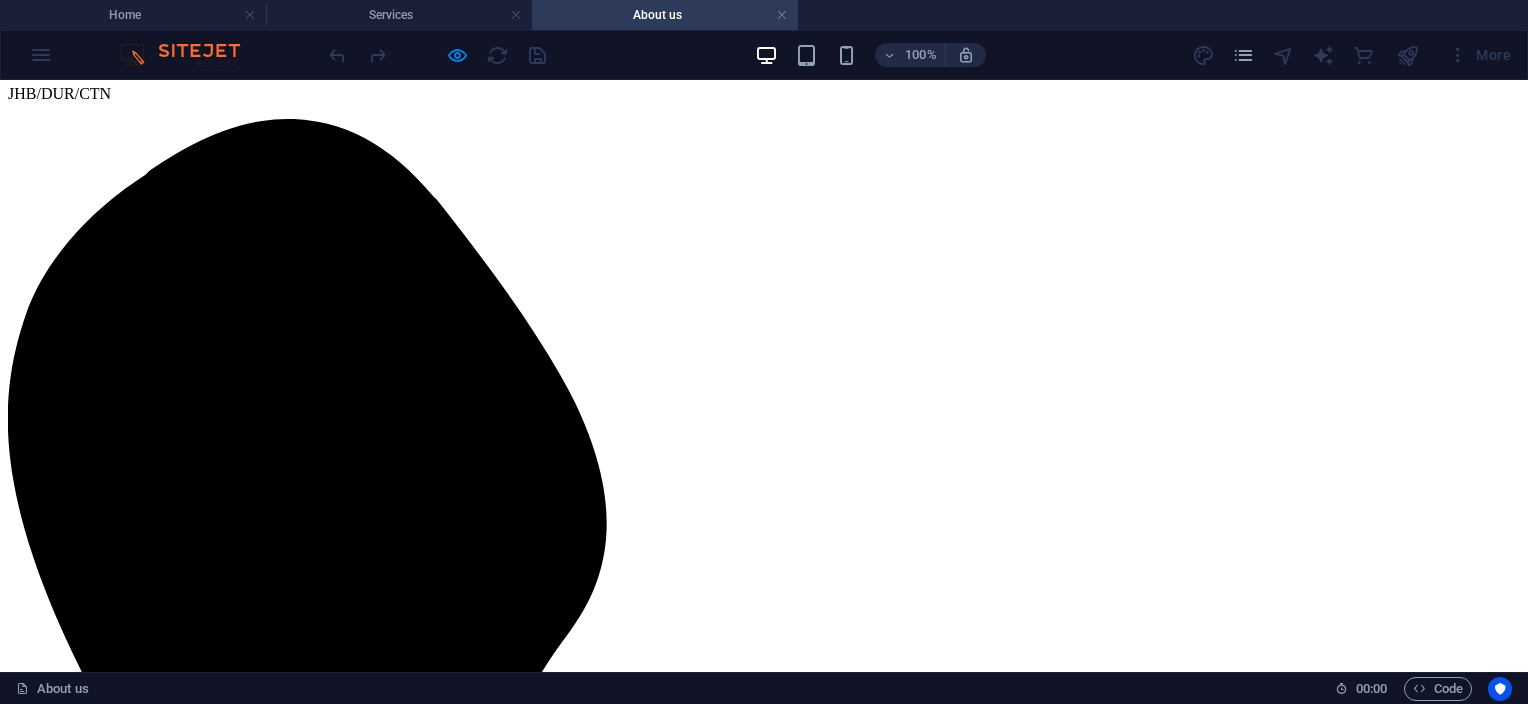 click on "B2B" at bounding box center (62, 12071) 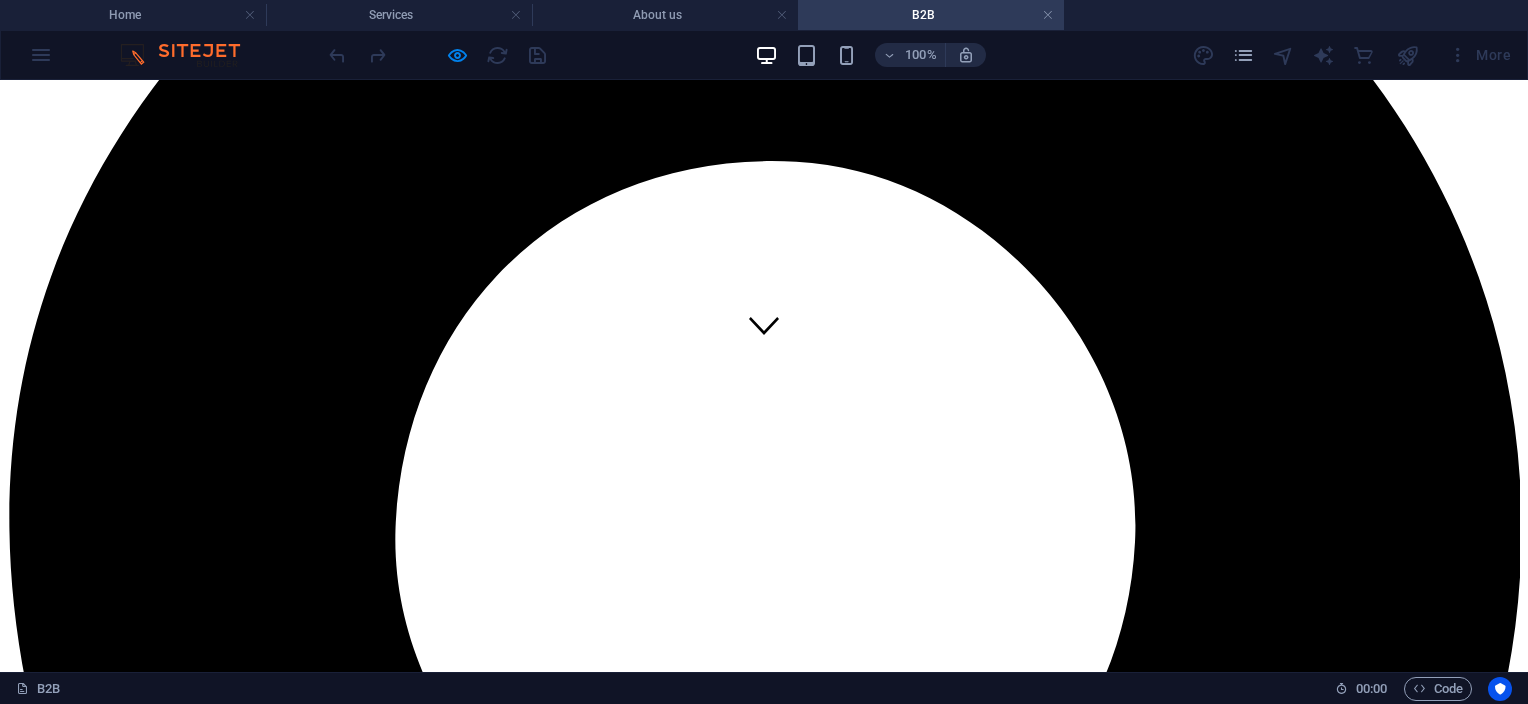scroll, scrollTop: 0, scrollLeft: 0, axis: both 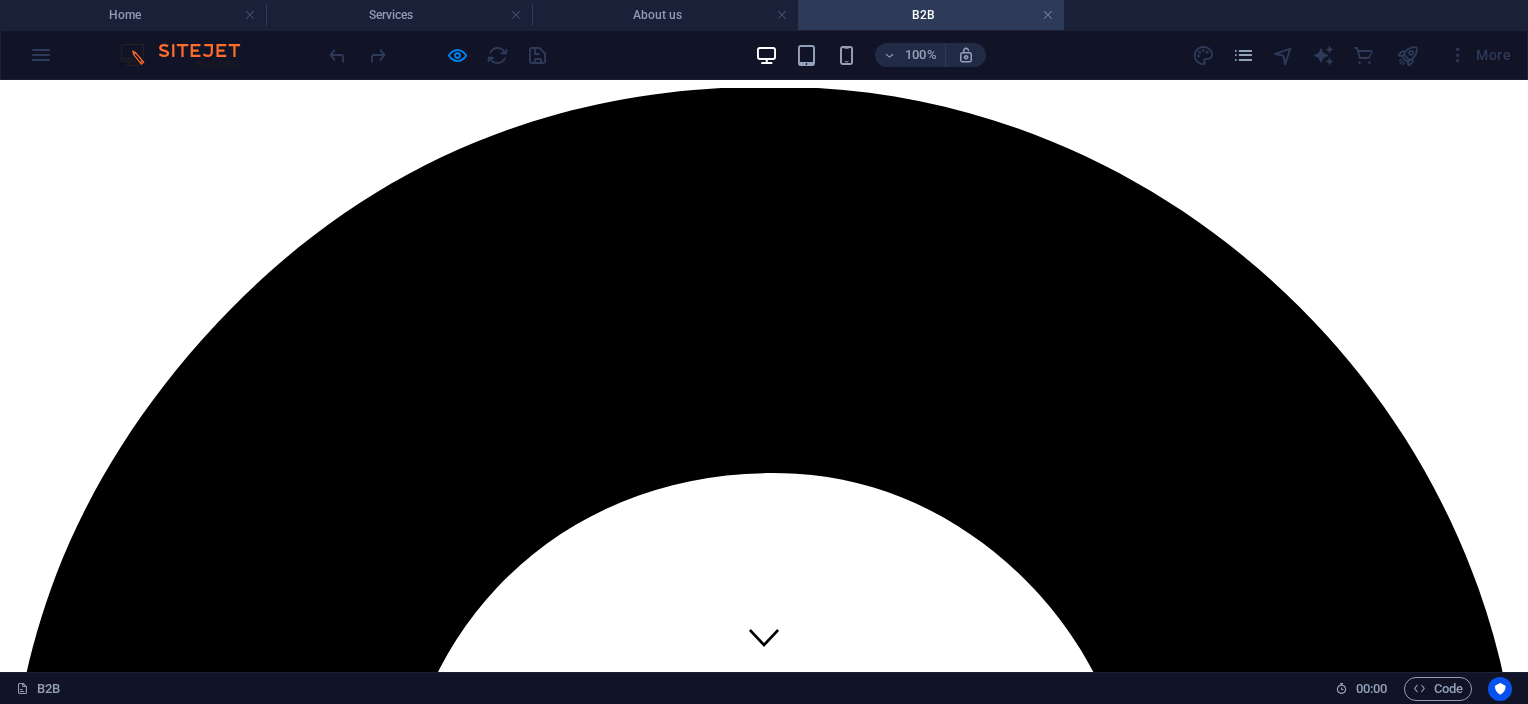 click on "Home Services About us B2B Contact" at bounding box center (764, 14301) 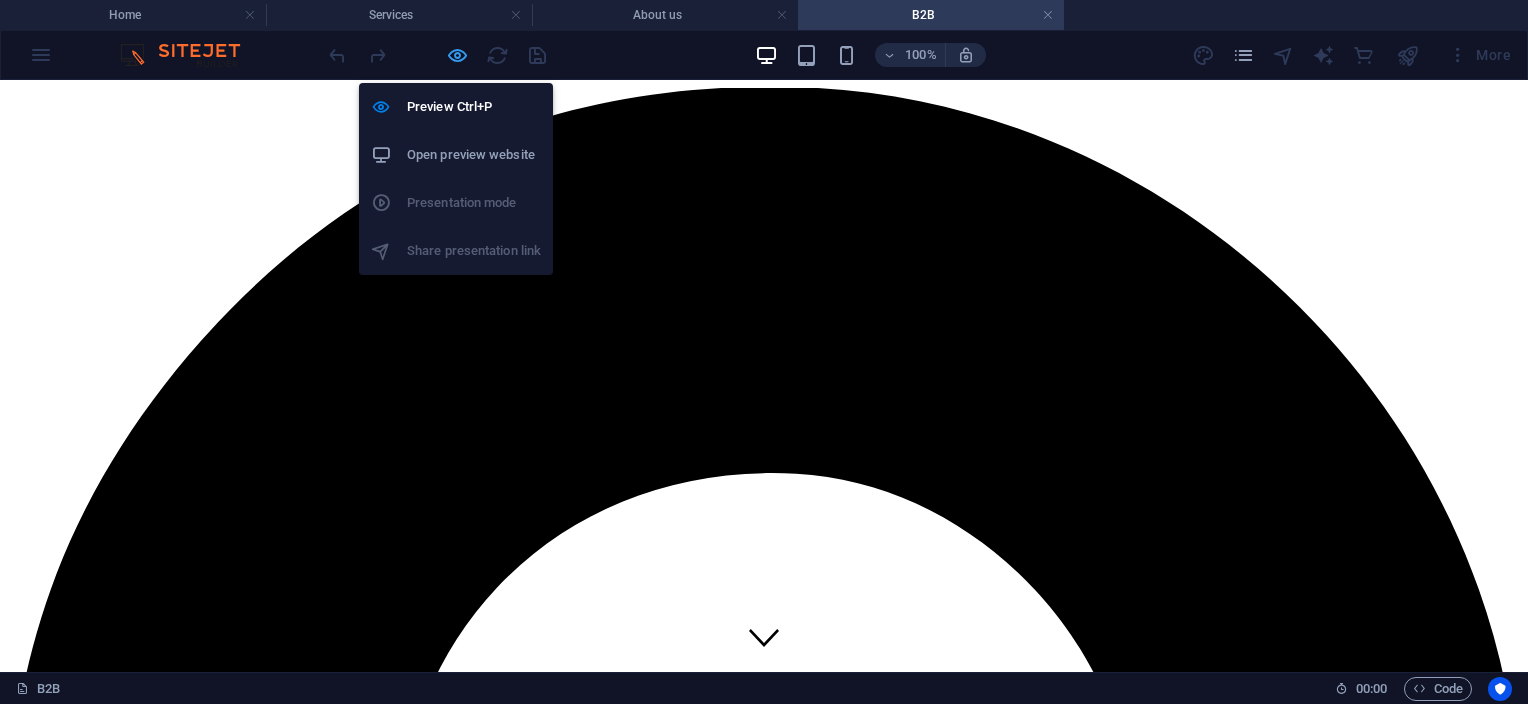 click at bounding box center (457, 55) 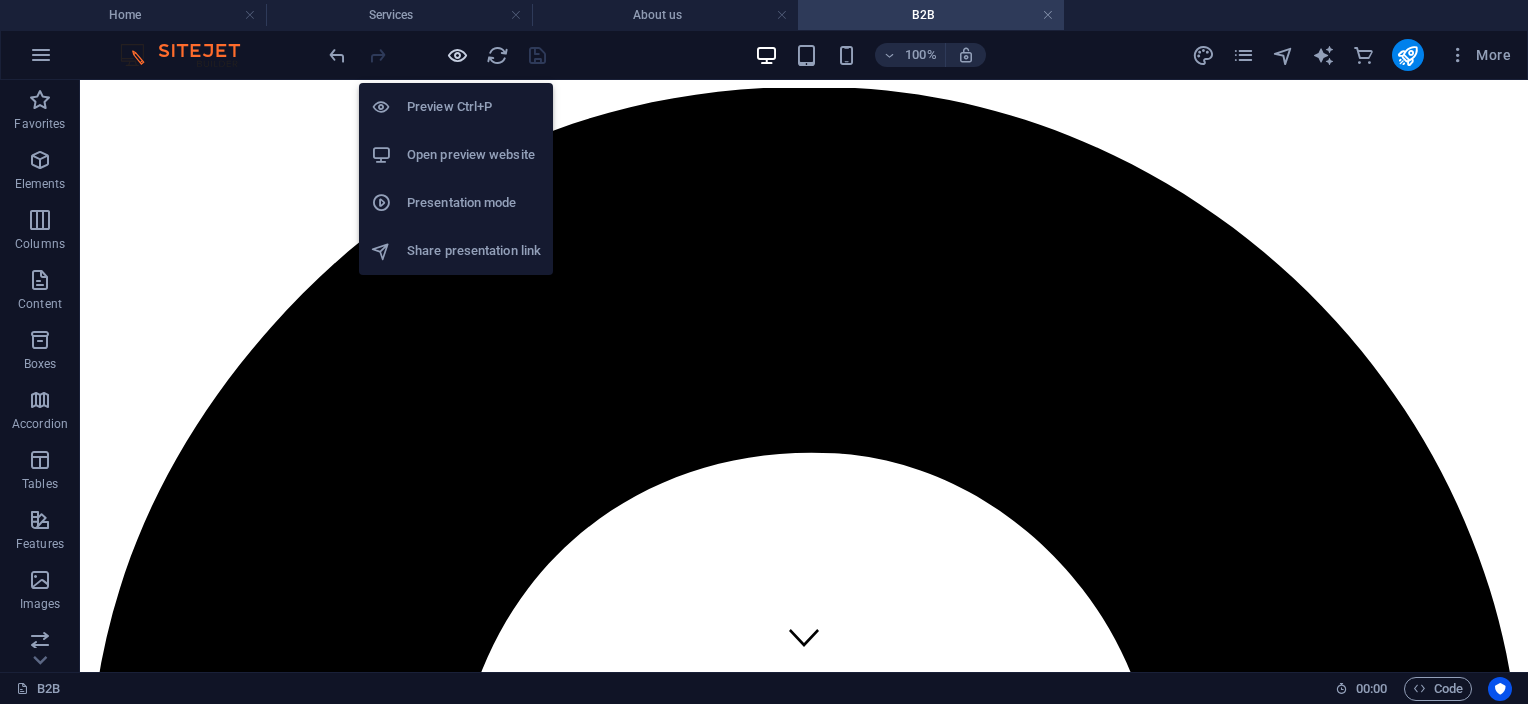 click at bounding box center (457, 55) 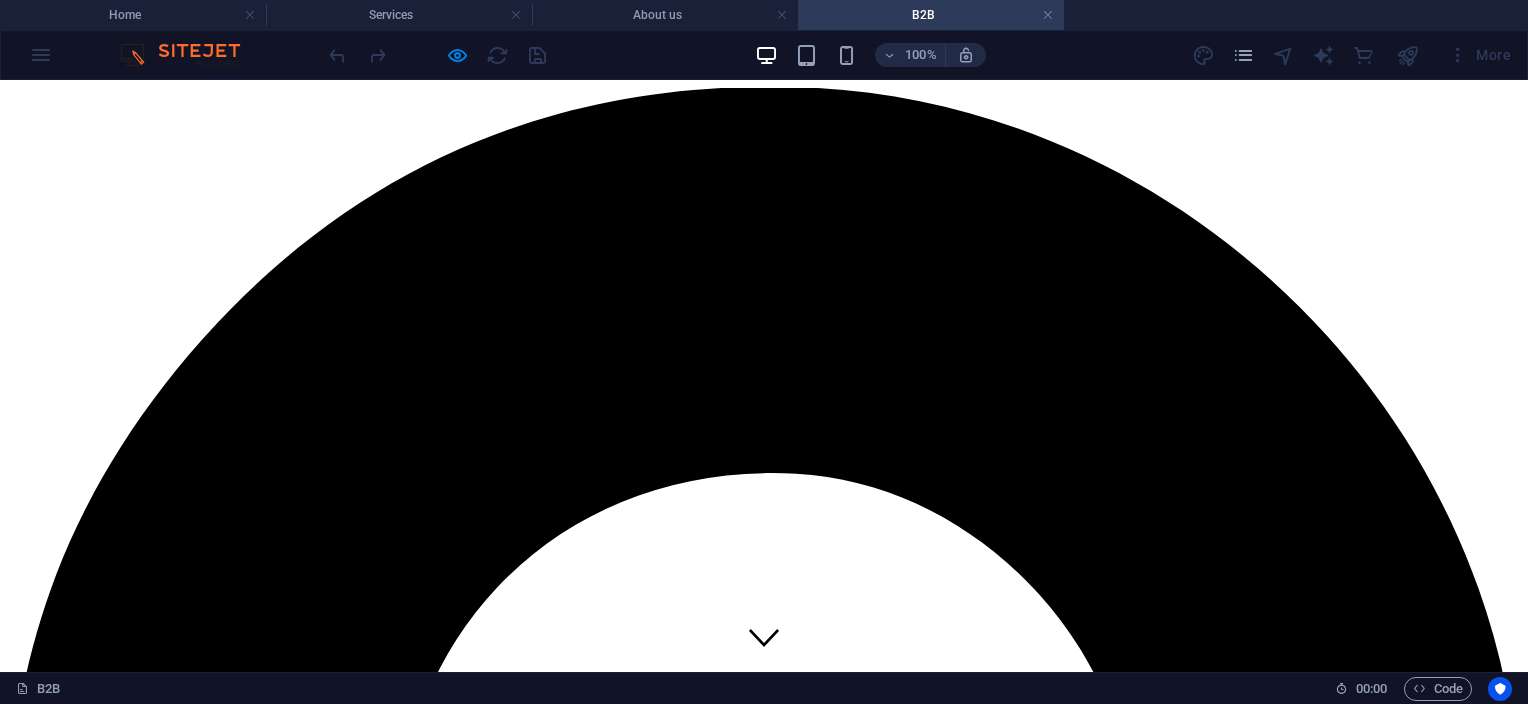 click on "Contact" at bounding box center (73, 14336) 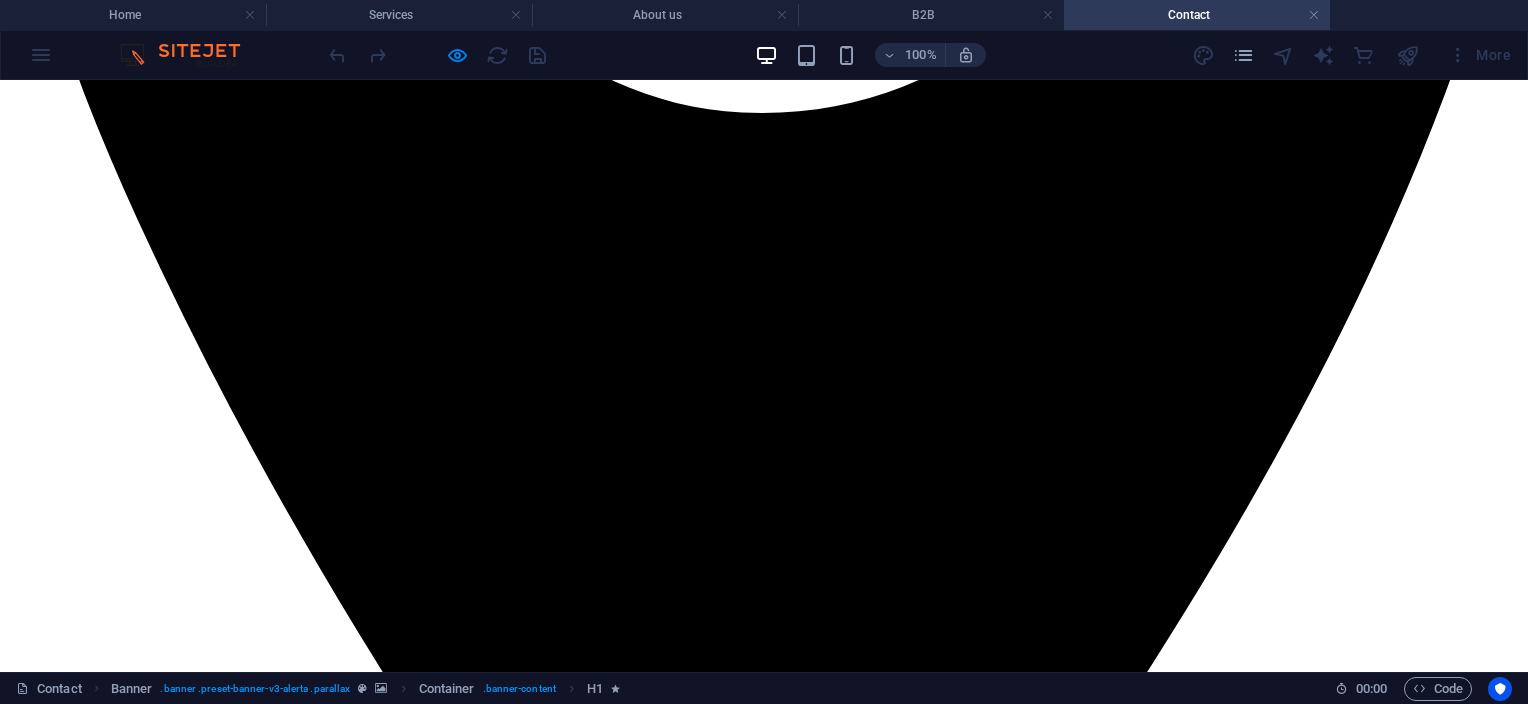 scroll, scrollTop: 700, scrollLeft: 0, axis: vertical 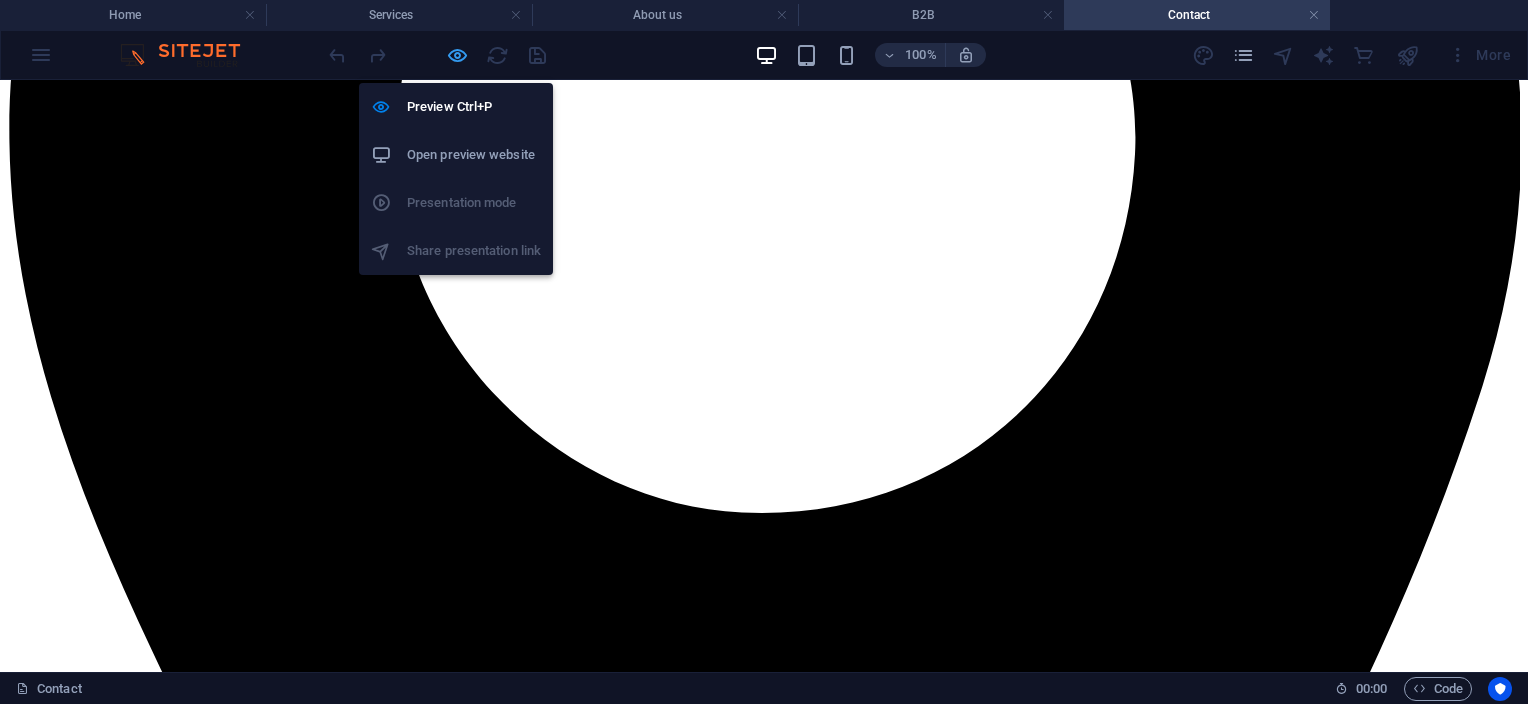 click at bounding box center [457, 55] 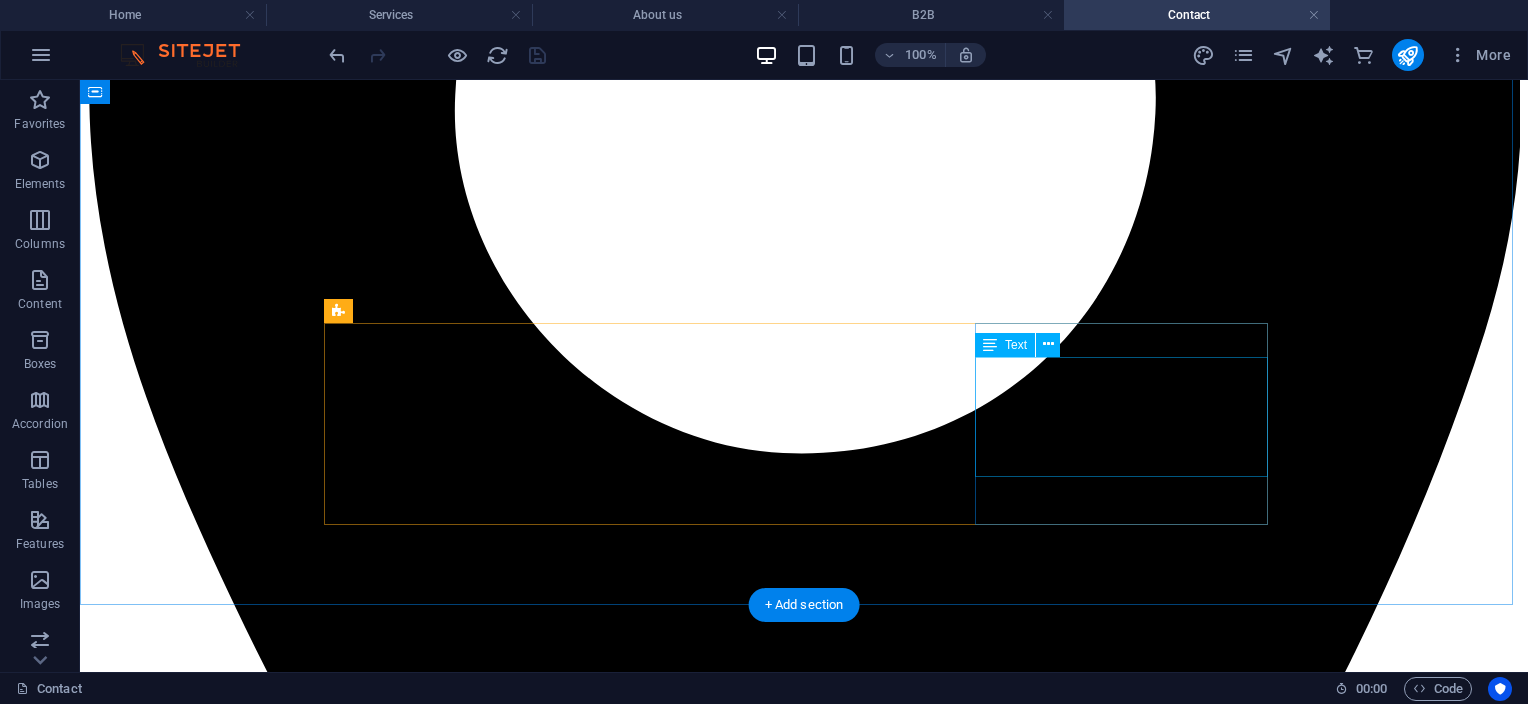 click on "Address: The Palms Centre, [NUMBER] Sir Lowry Rd, Foreshore, [CITY] [POSTALCODE] Email: cpt @[EMAIL] Cell: [PHONE]" at bounding box center (804, 15729) 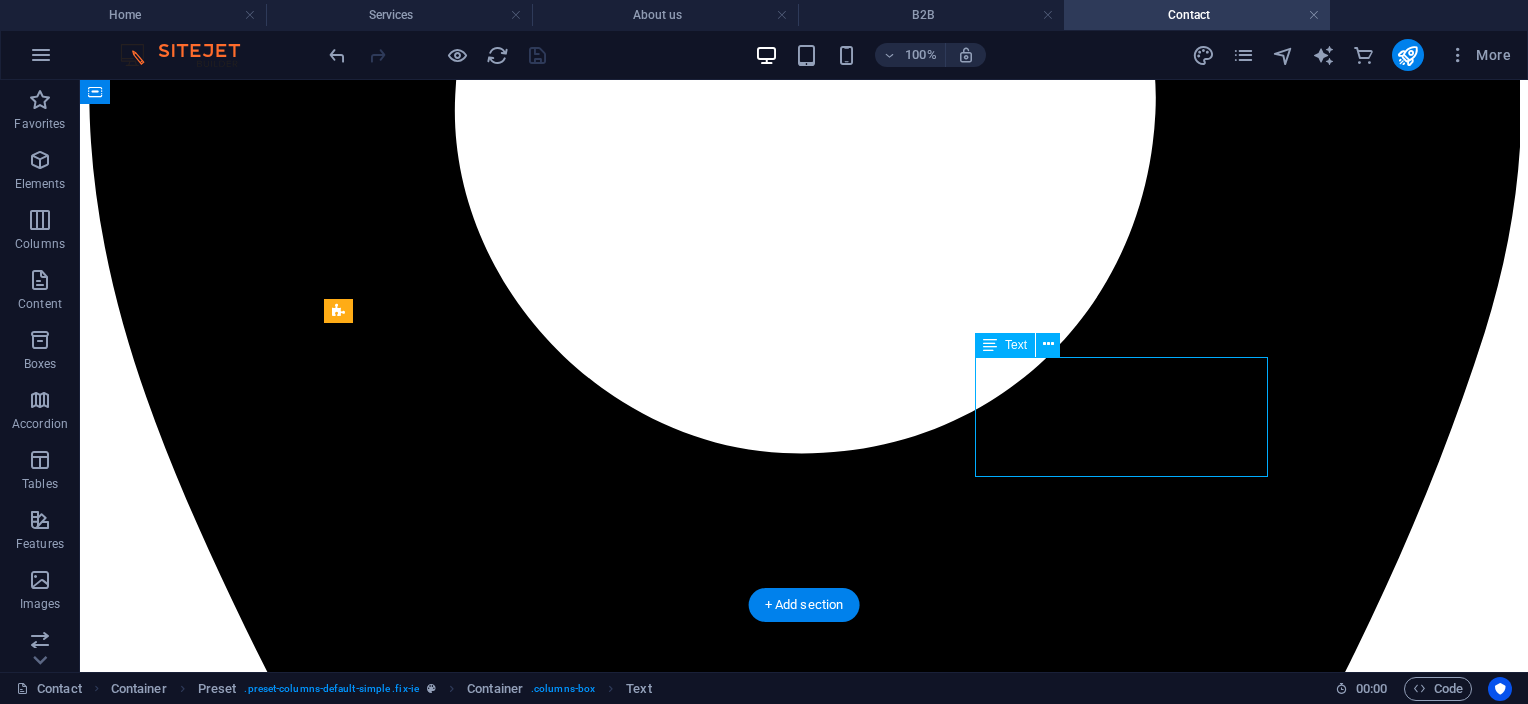 click on "Address: The Palms Centre, [NUMBER] Sir Lowry Rd, Foreshore, [CITY] [POSTALCODE] Email: cpt @[EMAIL] Cell: [PHONE]" at bounding box center (804, 15729) 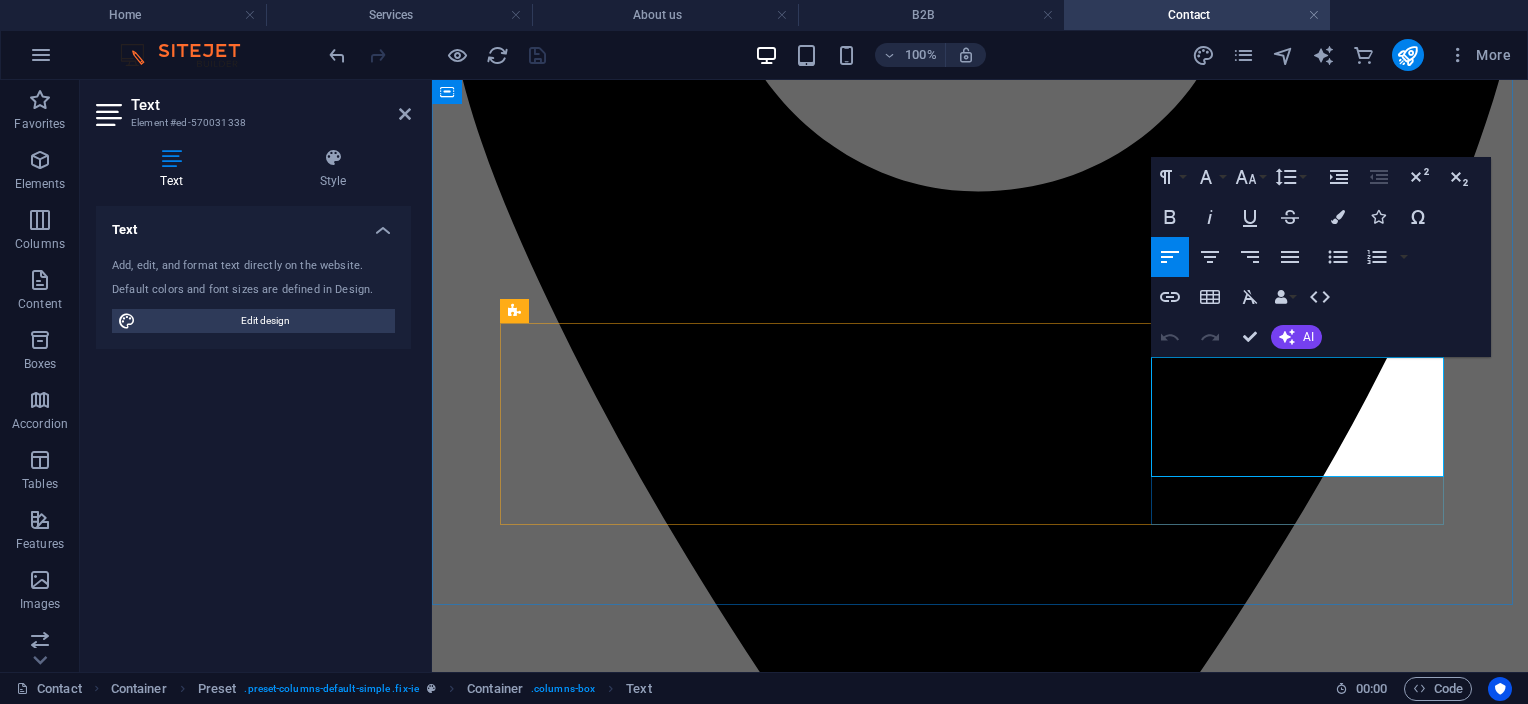 click on "The Palms Centre, [NUMBER] Sir Lowry Rd, Foreshore, [CITY] [POSTALCODE]" at bounding box center [980, 12115] 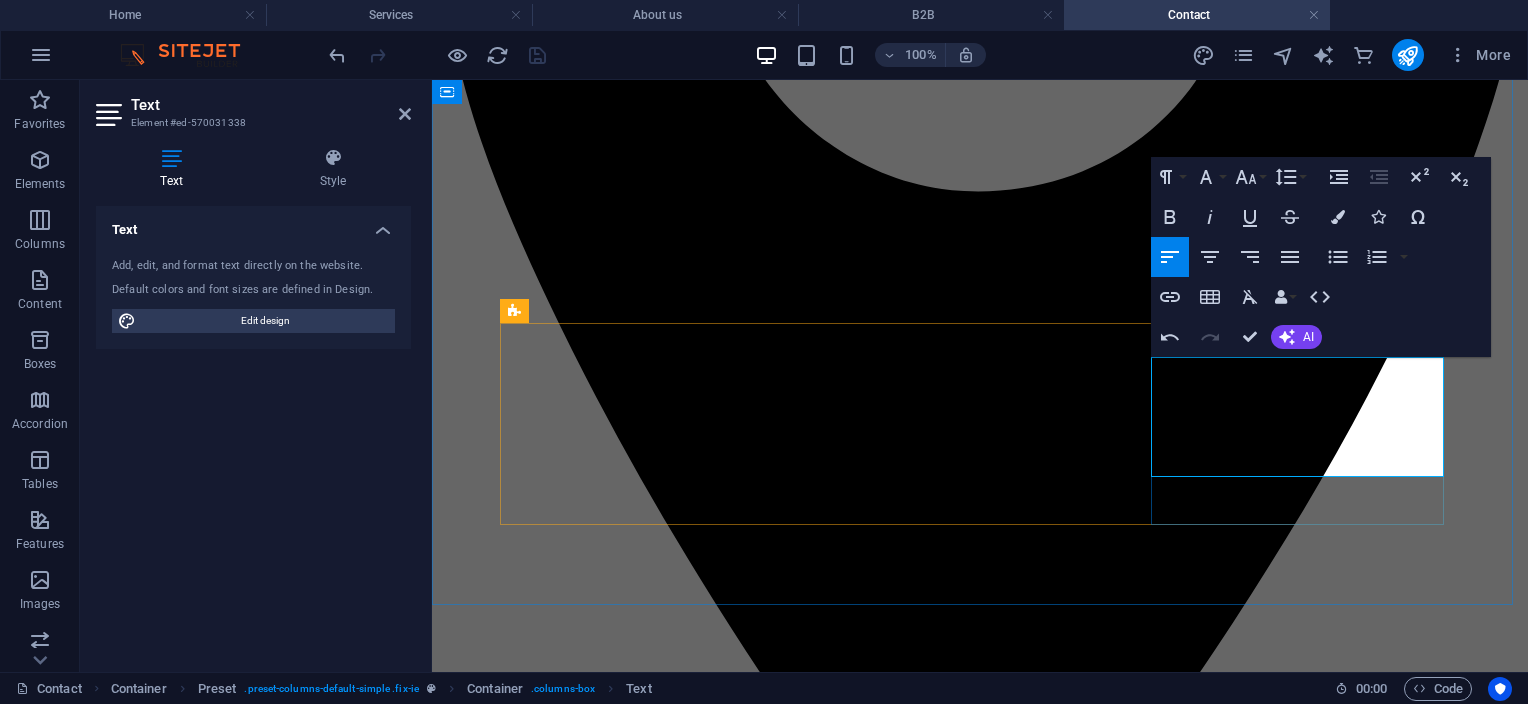 type 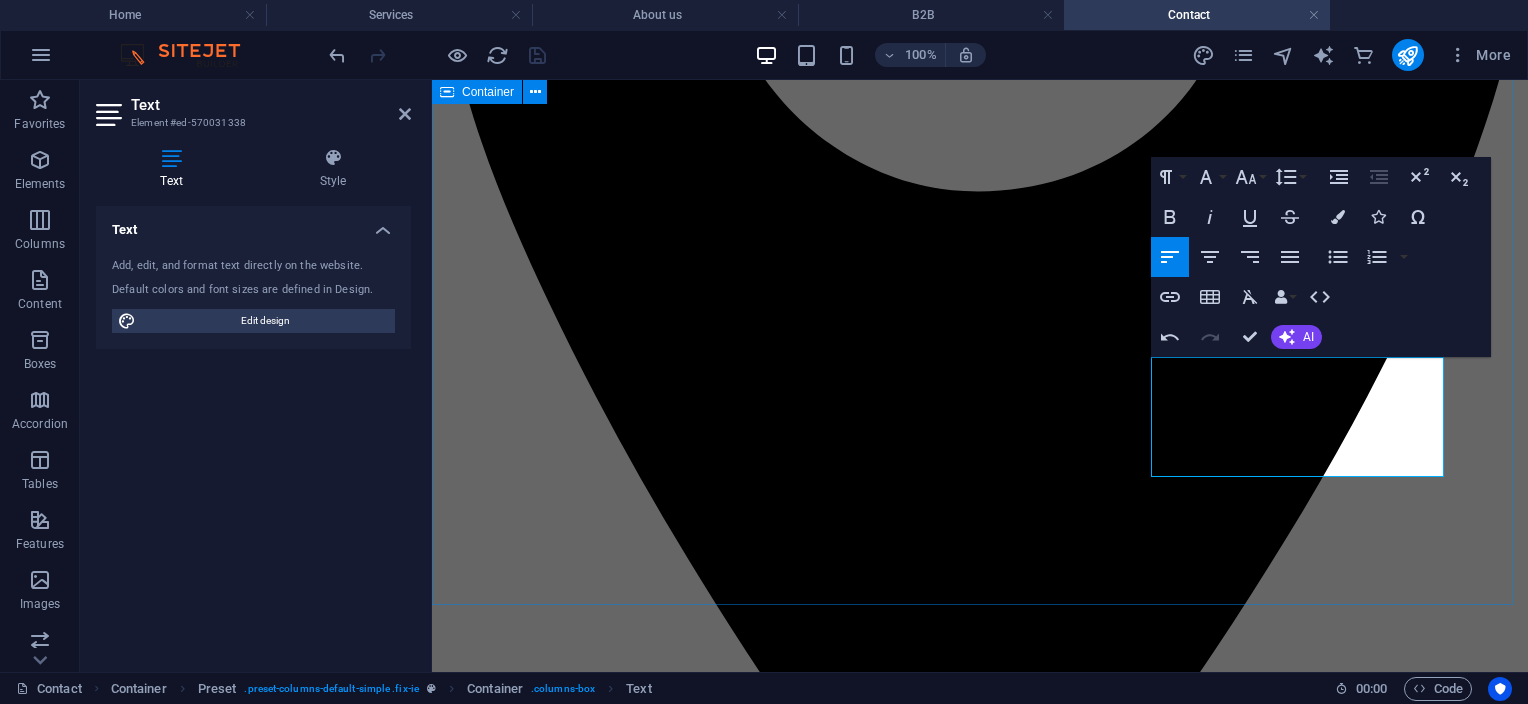 click on "Our Locations Johannesburg Address: [NUMBER] Simba Rd, Sunninghill, Johannesburg [POSTALCODE] Email: jhb@[EMAIL] Cell: [PHONE] / [PHONE] / [PHONE] / [PHONE] & [PHONE] durban Address: Unit [NUMBER], [NUMBER] Inanda Road, Umgeni Business Park, Durban [POSTALCODE] Email: dur @[EMAIL] Cell: [PHONE] Capetown Address: The Palms Centre, [NUMBER] Sir Lowry Rd, Woodstock, [CITY] [POSTALCODE] Email: cpt @[EMAIL] Cell: [PHONE]" at bounding box center [980, 11829] 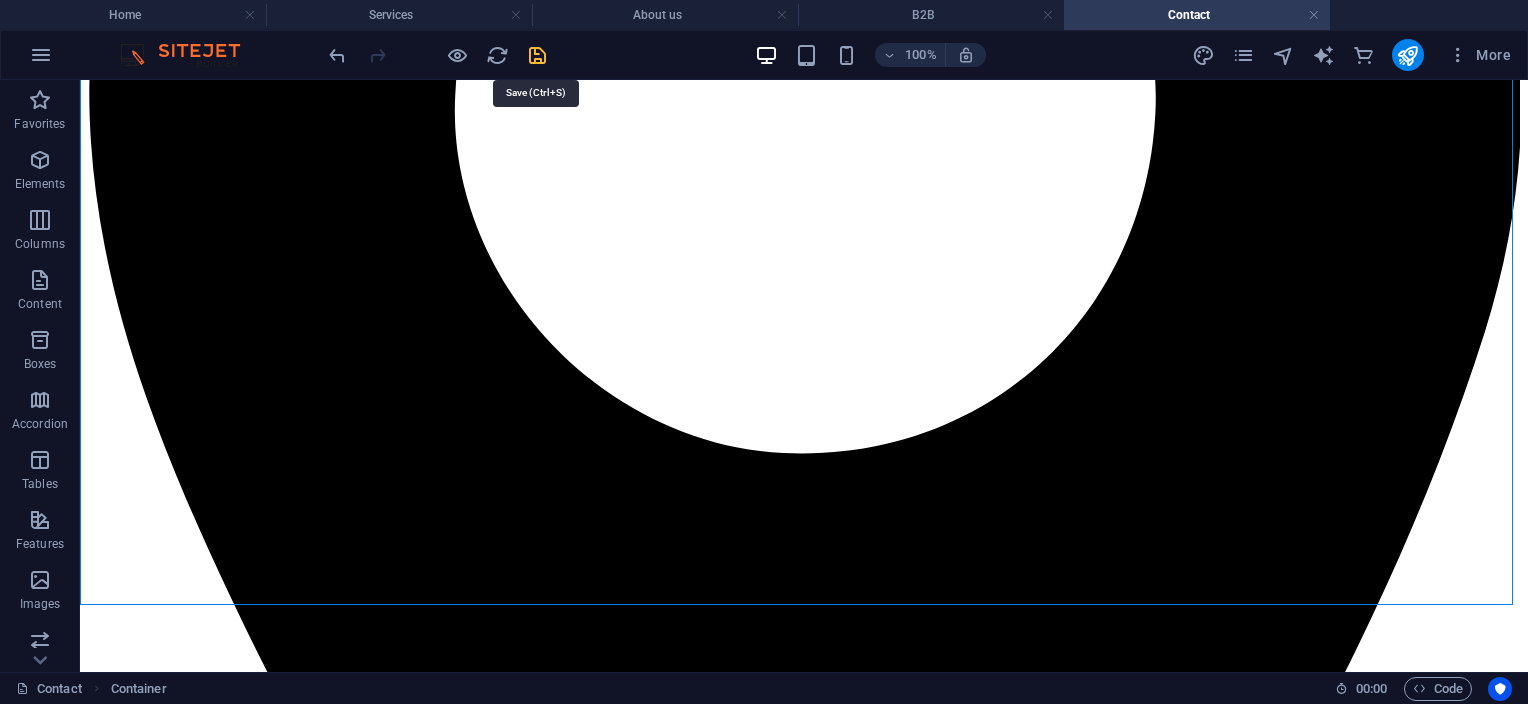 click at bounding box center (537, 55) 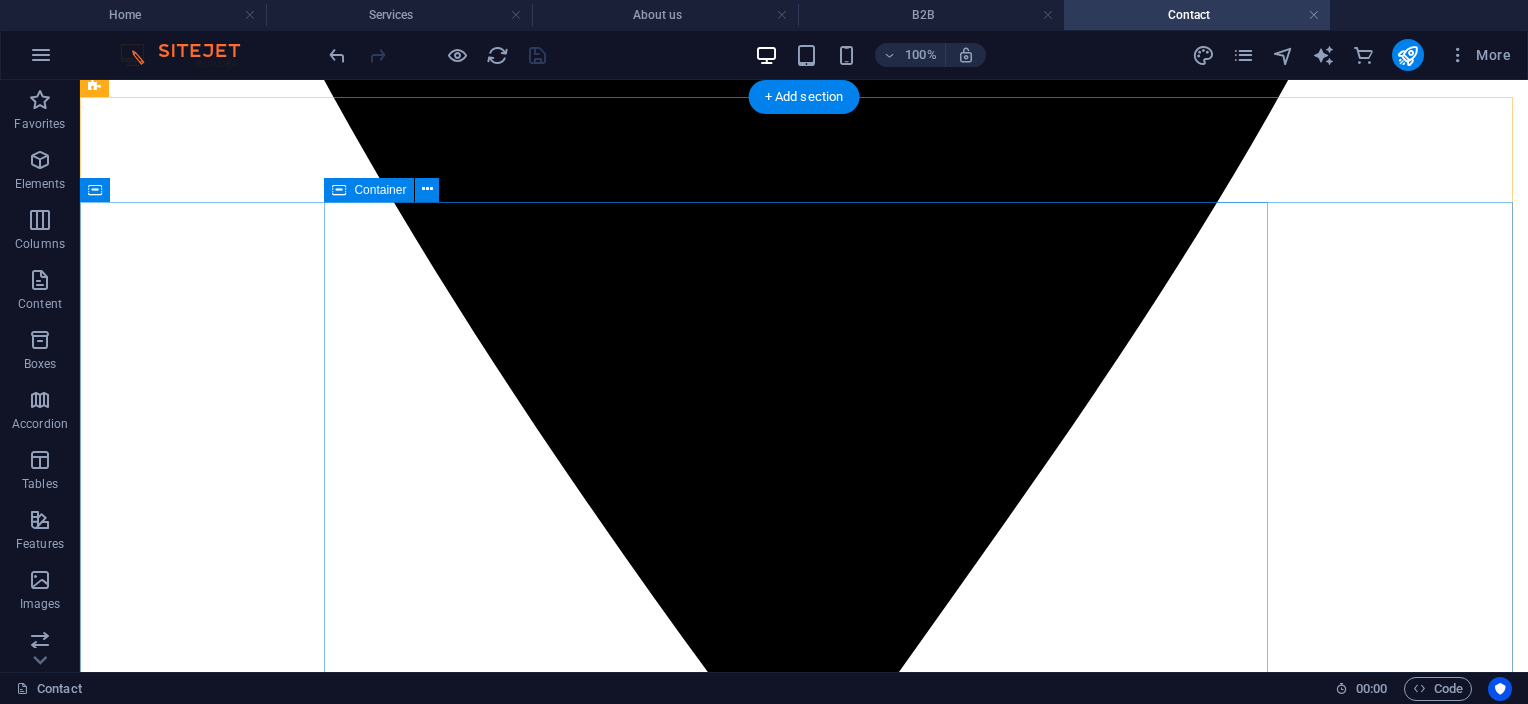 scroll, scrollTop: 1600, scrollLeft: 0, axis: vertical 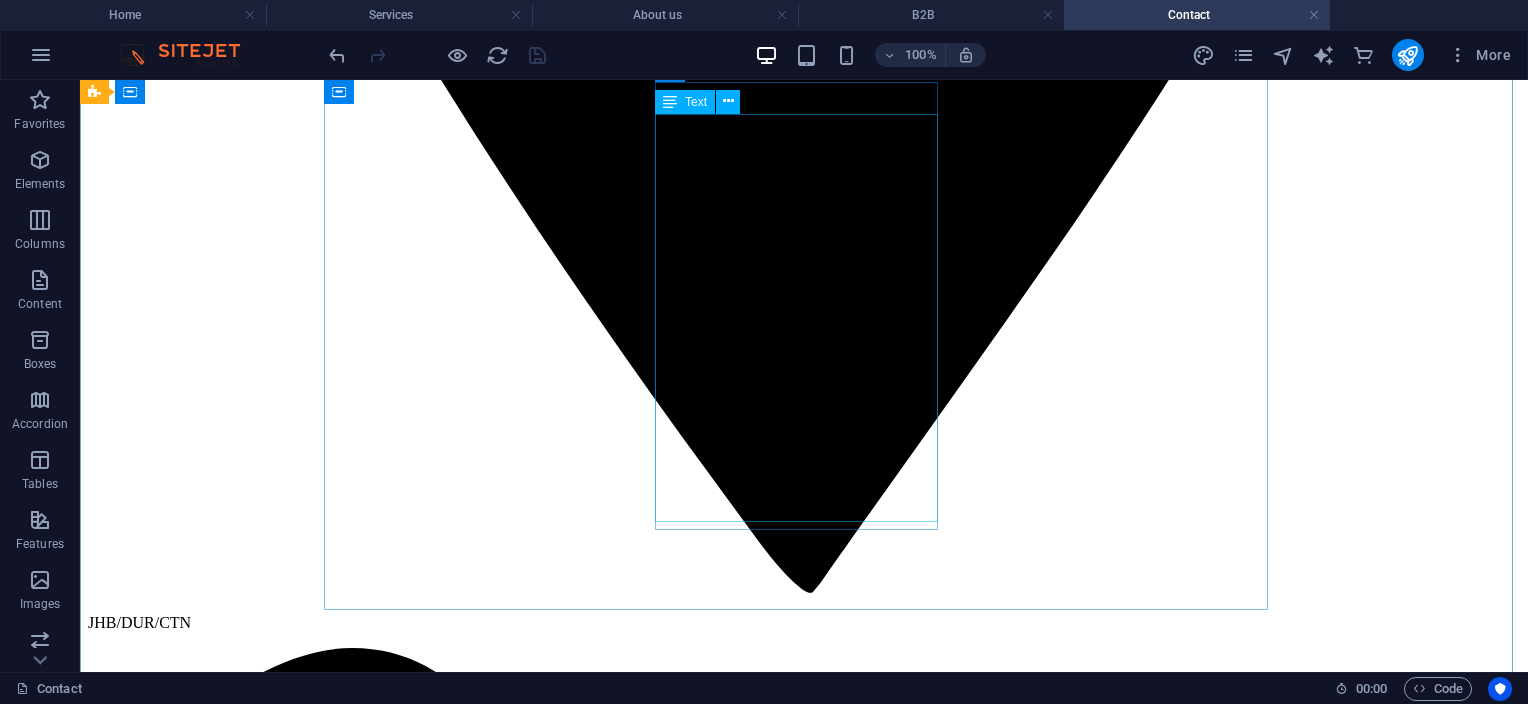 click on "JHB/DUR/CTN JHB: [NUMBER] Simba Road, Sunning Hill, Sandton, JHB Email: jhb@[EMAIL] Cell: [PHONE] / [PHONE] / [PHONE] / [PHONE] & [PHONE] DUR: Unit [NUMBER], [NUMBER] Inanda Road, Umgeni Business park, Durban Email: dur@[EMAIL] Cell: [PHONE] CTN: The Palams Centre, [NUMBER] Sir Lowry Rd, Foreshore, [CITY] Email: cpt@[EMAIL] Cell: [PHONE]" at bounding box center [804, 15756] 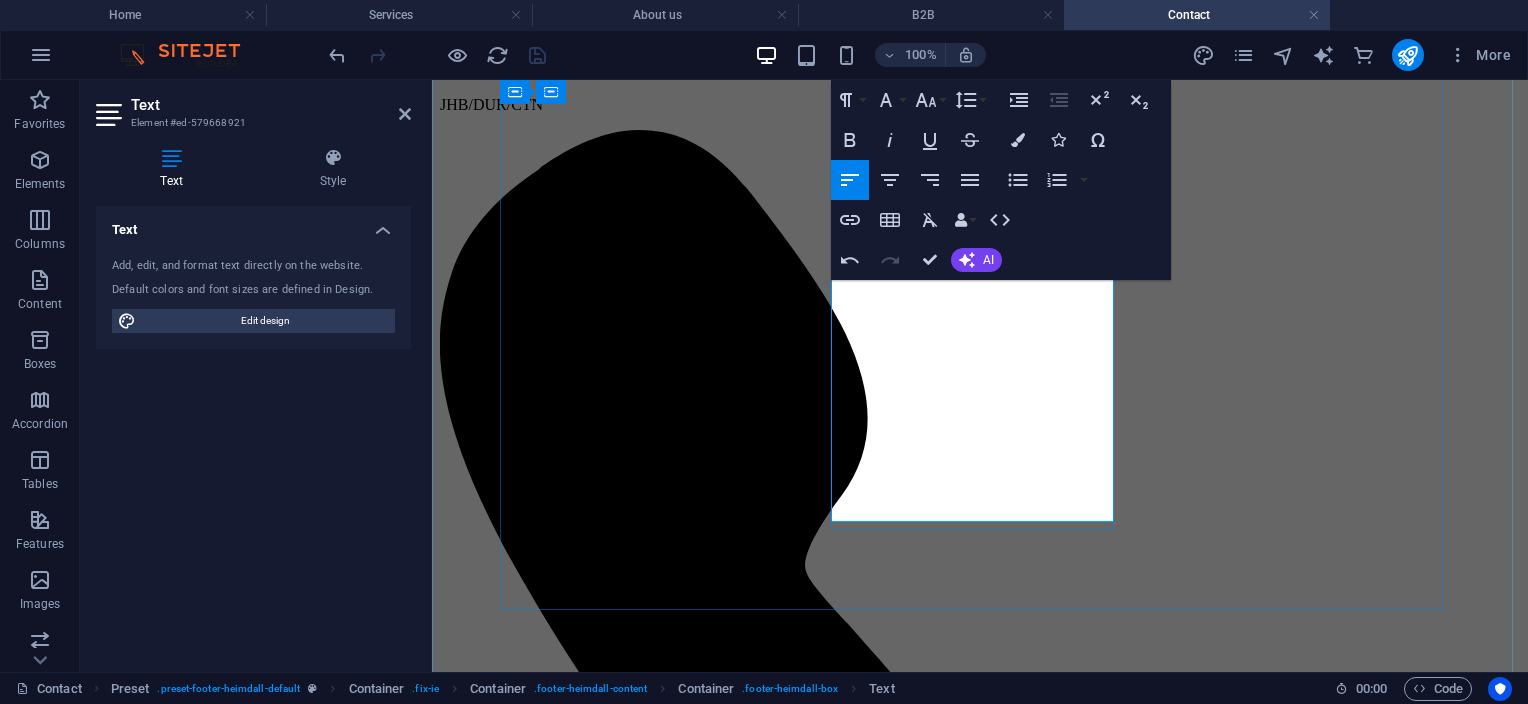 click on "CTN: The Palms Centre, [NUMBER] Sir Lowry Rd, Foreshore, [CITY]" at bounding box center [980, 12176] 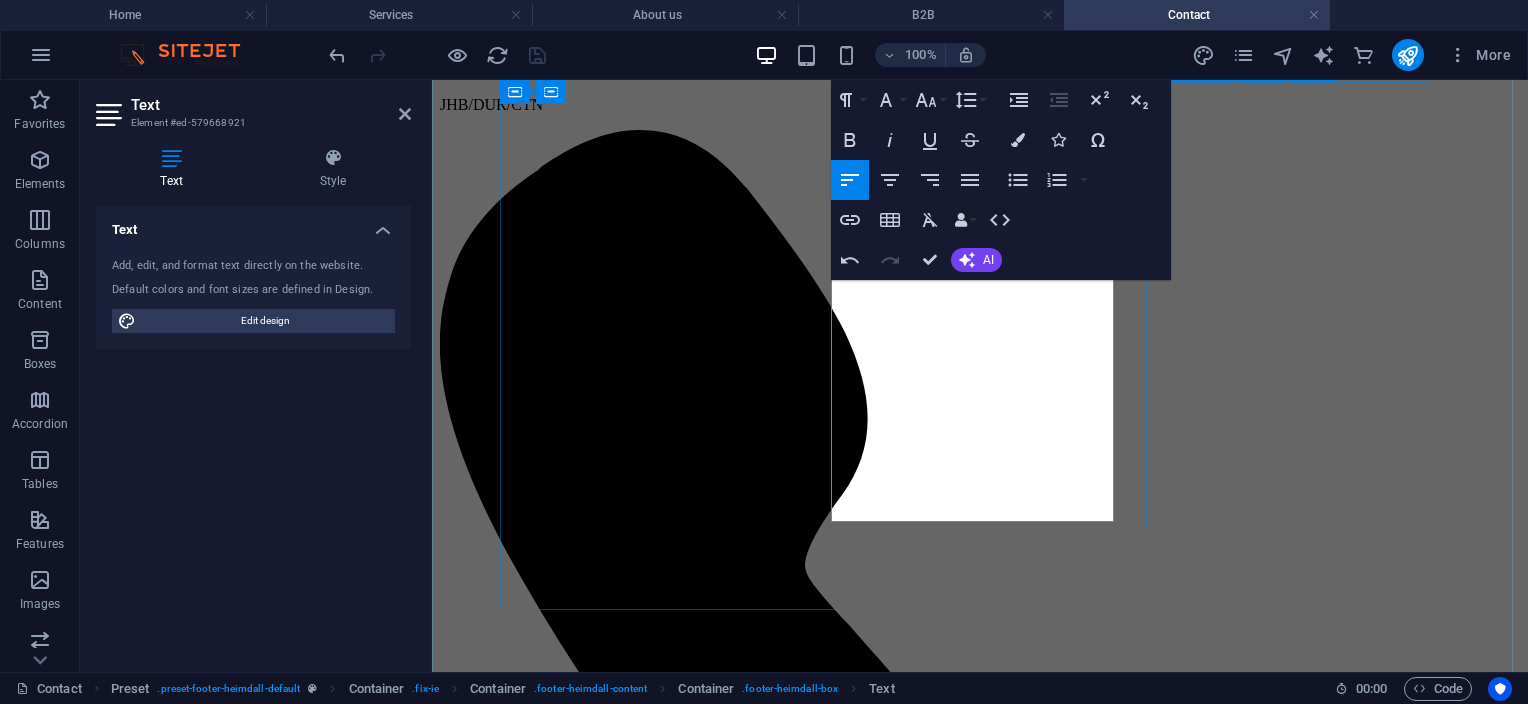 click on "Navigation Home Services About us B2B Contact" at bounding box center (980, 12337) 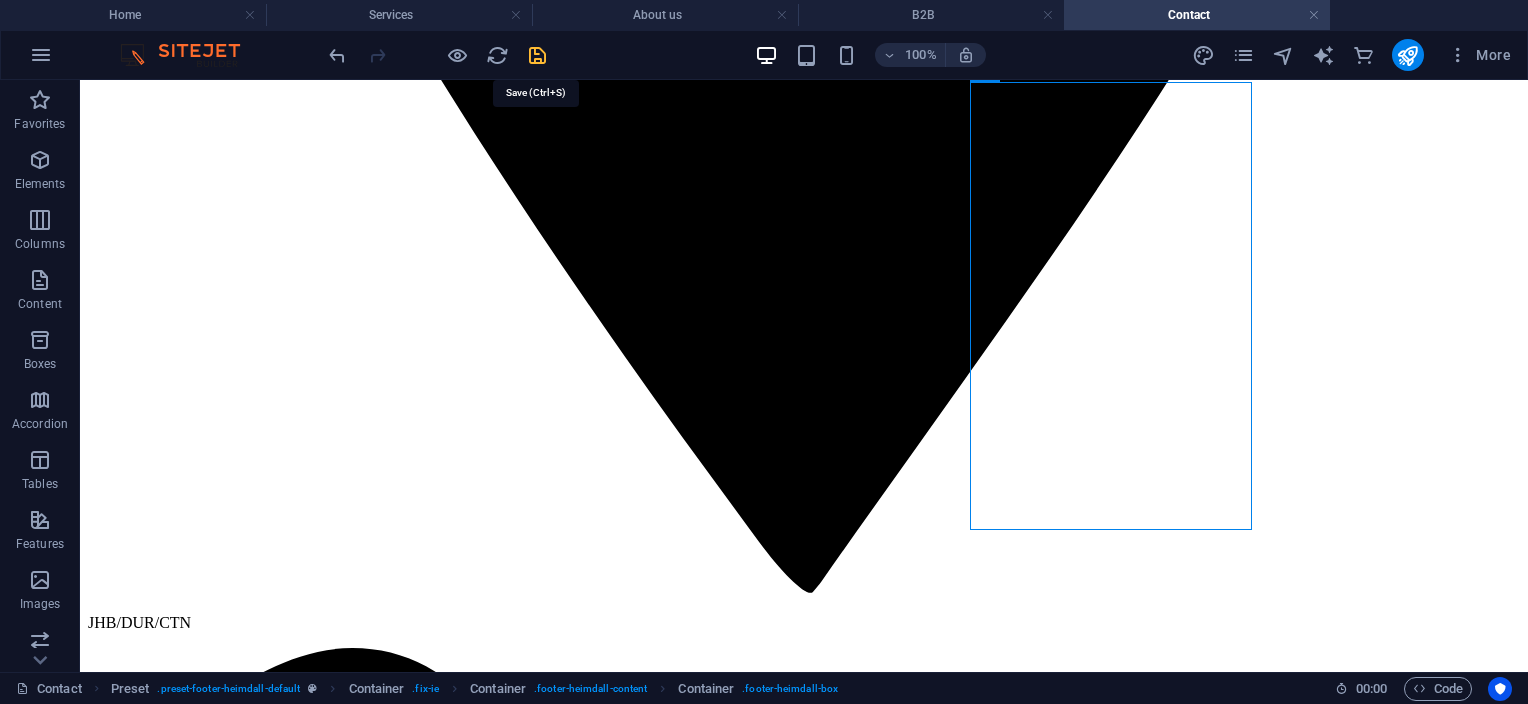 click at bounding box center (537, 55) 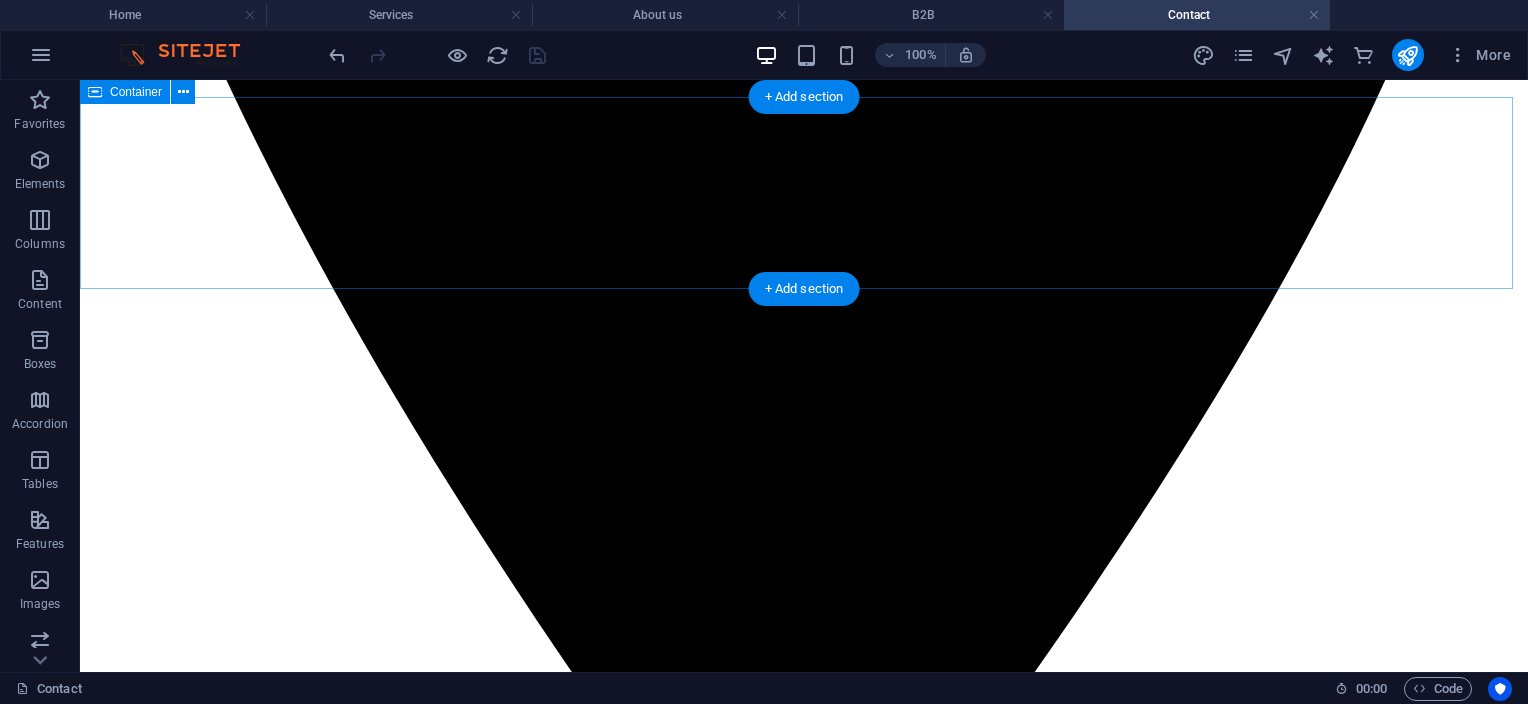 scroll, scrollTop: 992, scrollLeft: 0, axis: vertical 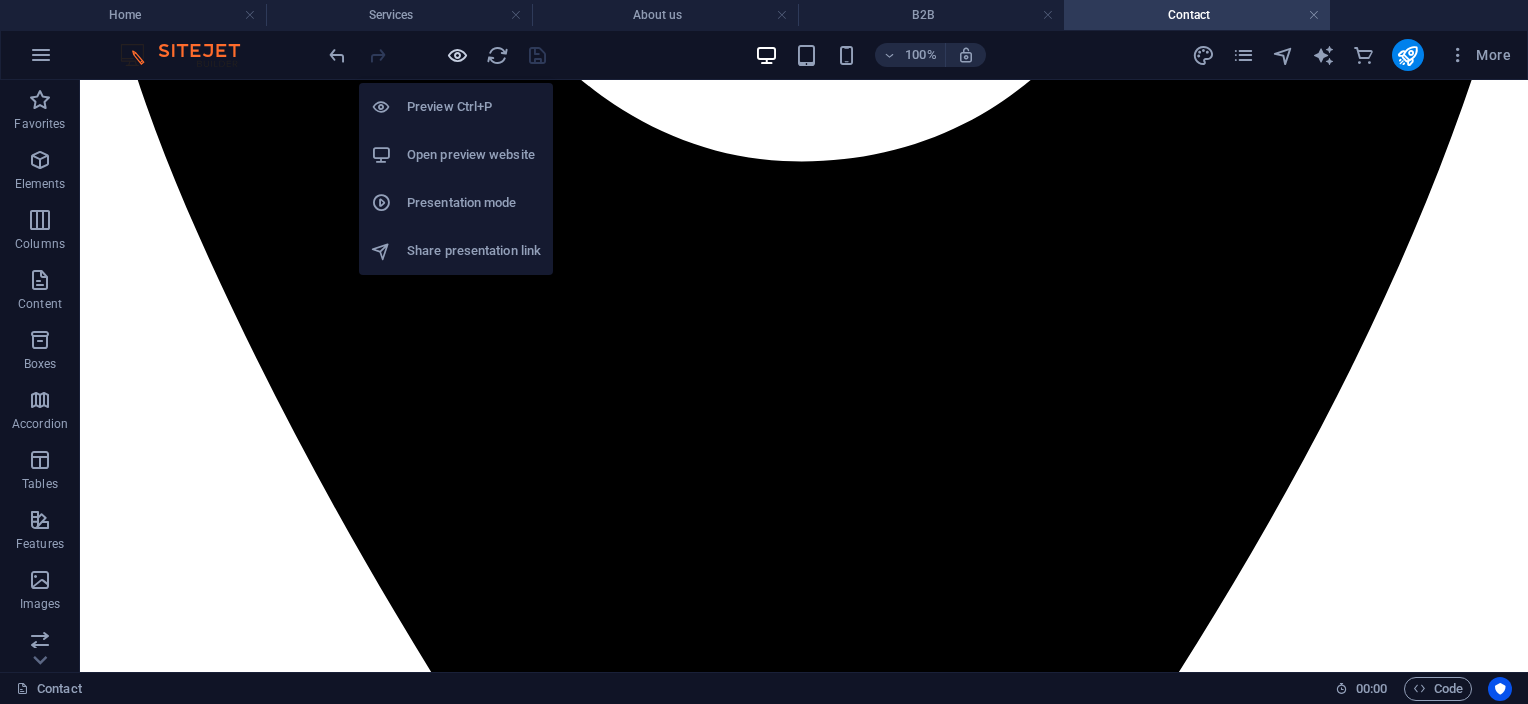 click at bounding box center (457, 55) 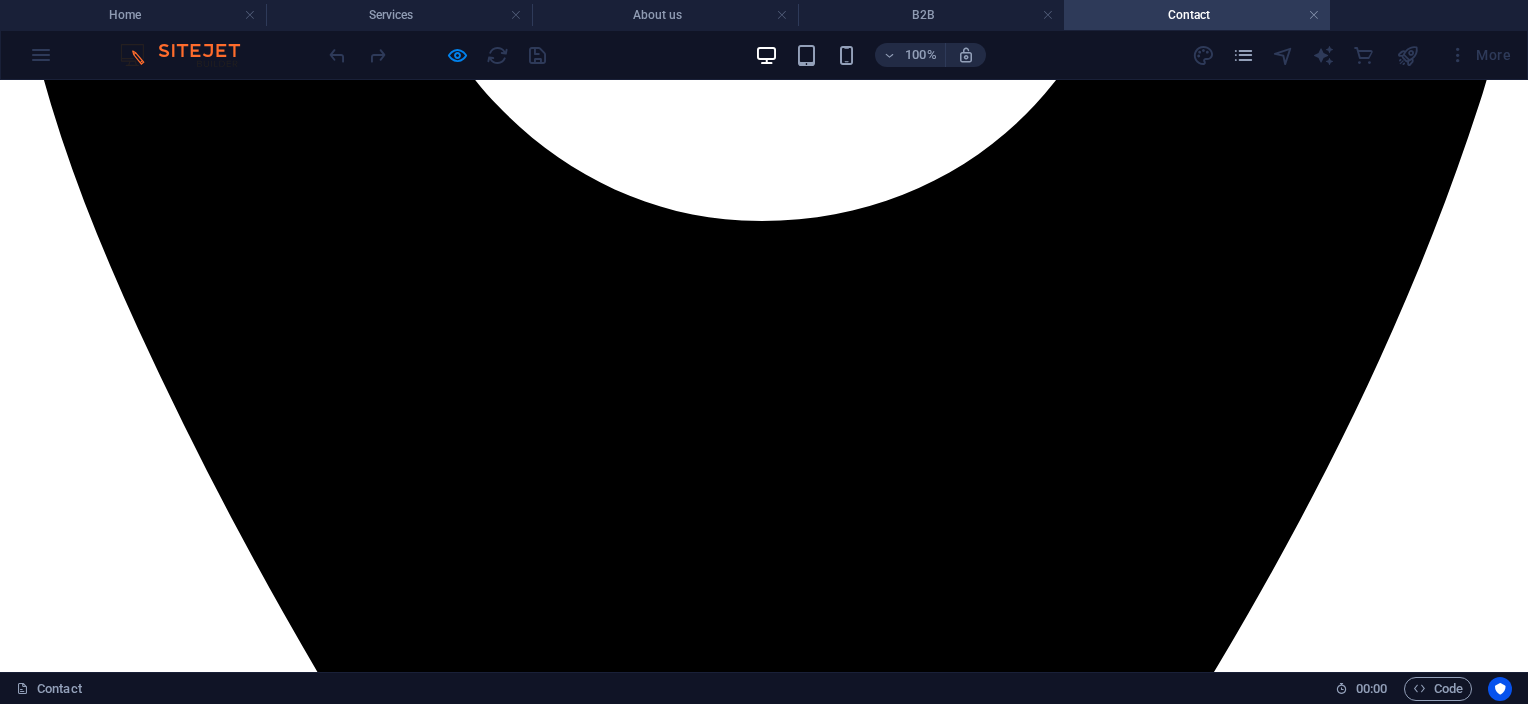 drag, startPoint x: 733, startPoint y: 131, endPoint x: 785, endPoint y: 205, distance: 90.44335 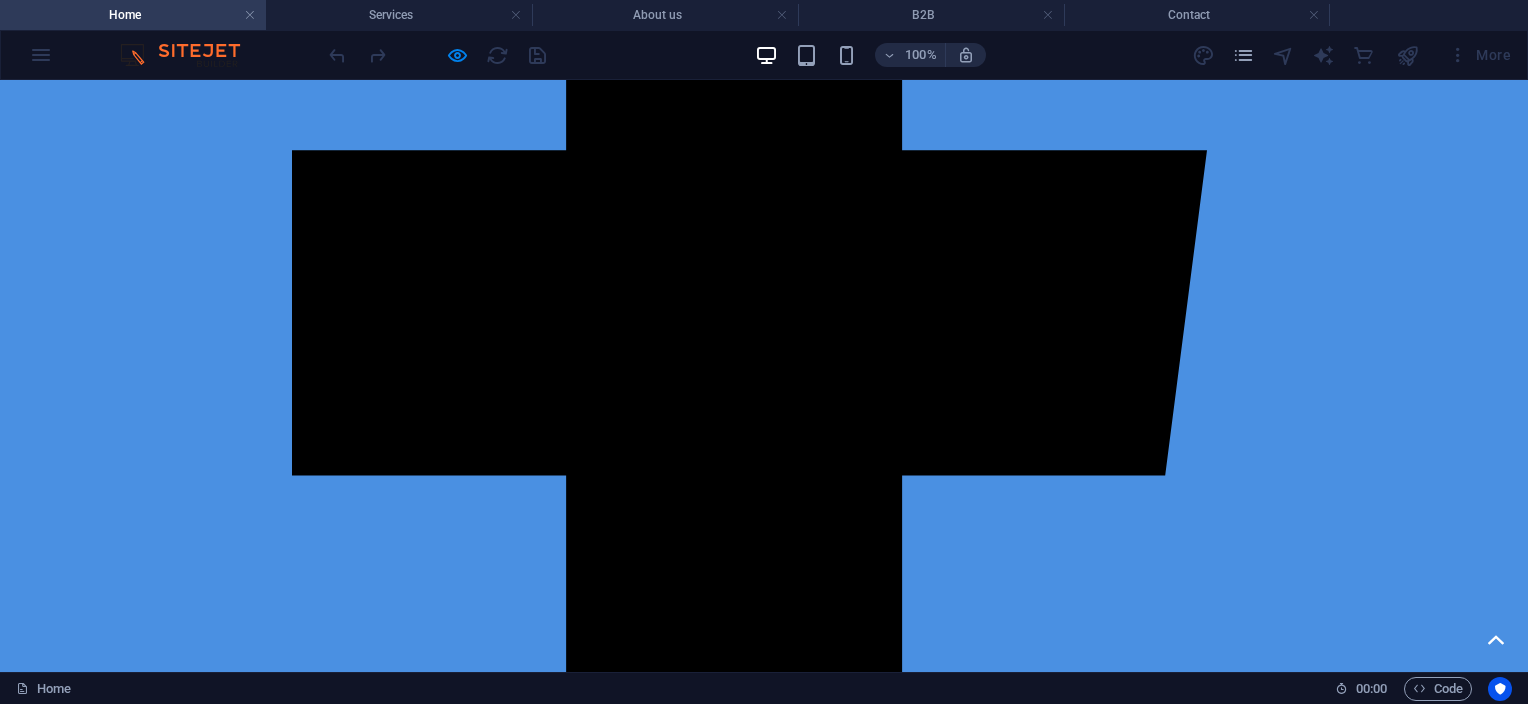 scroll, scrollTop: 511, scrollLeft: 0, axis: vertical 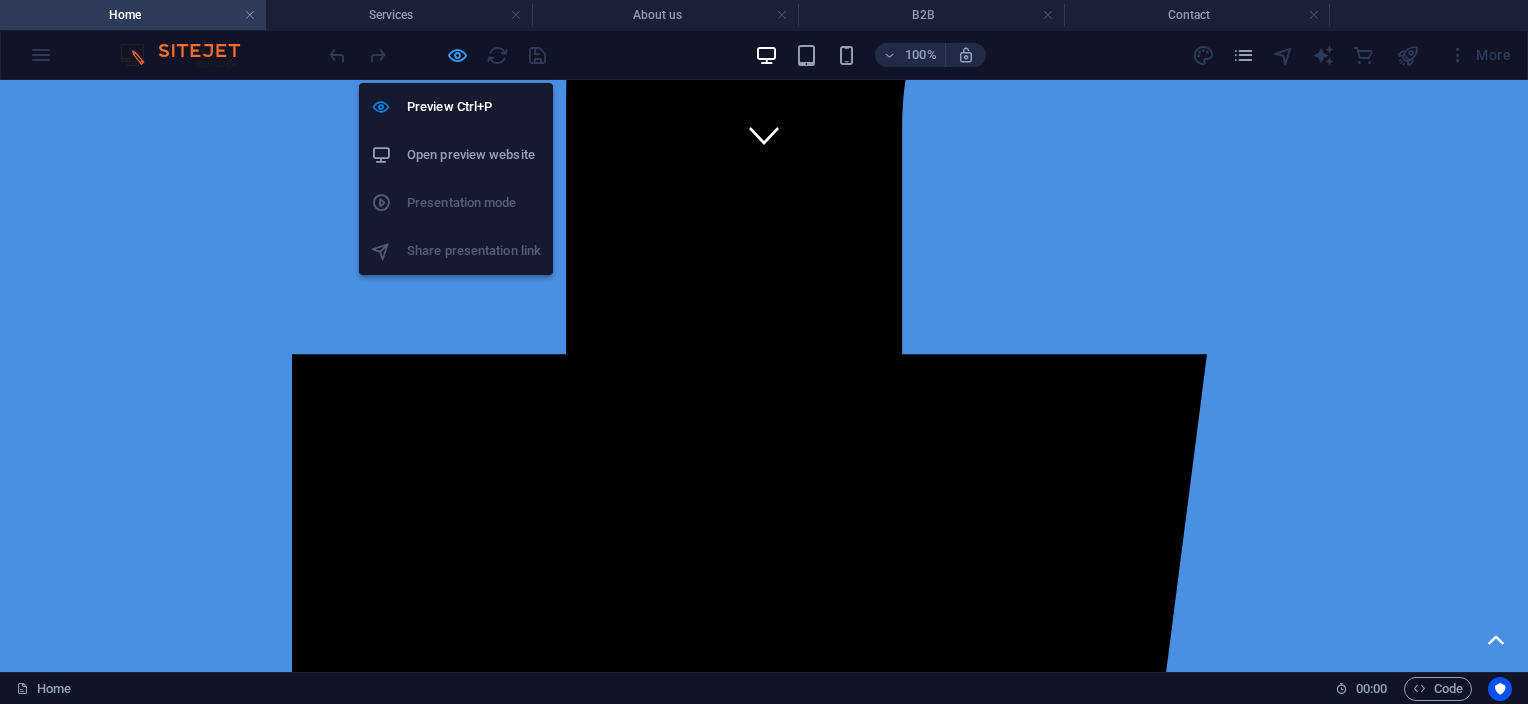 click at bounding box center (457, 55) 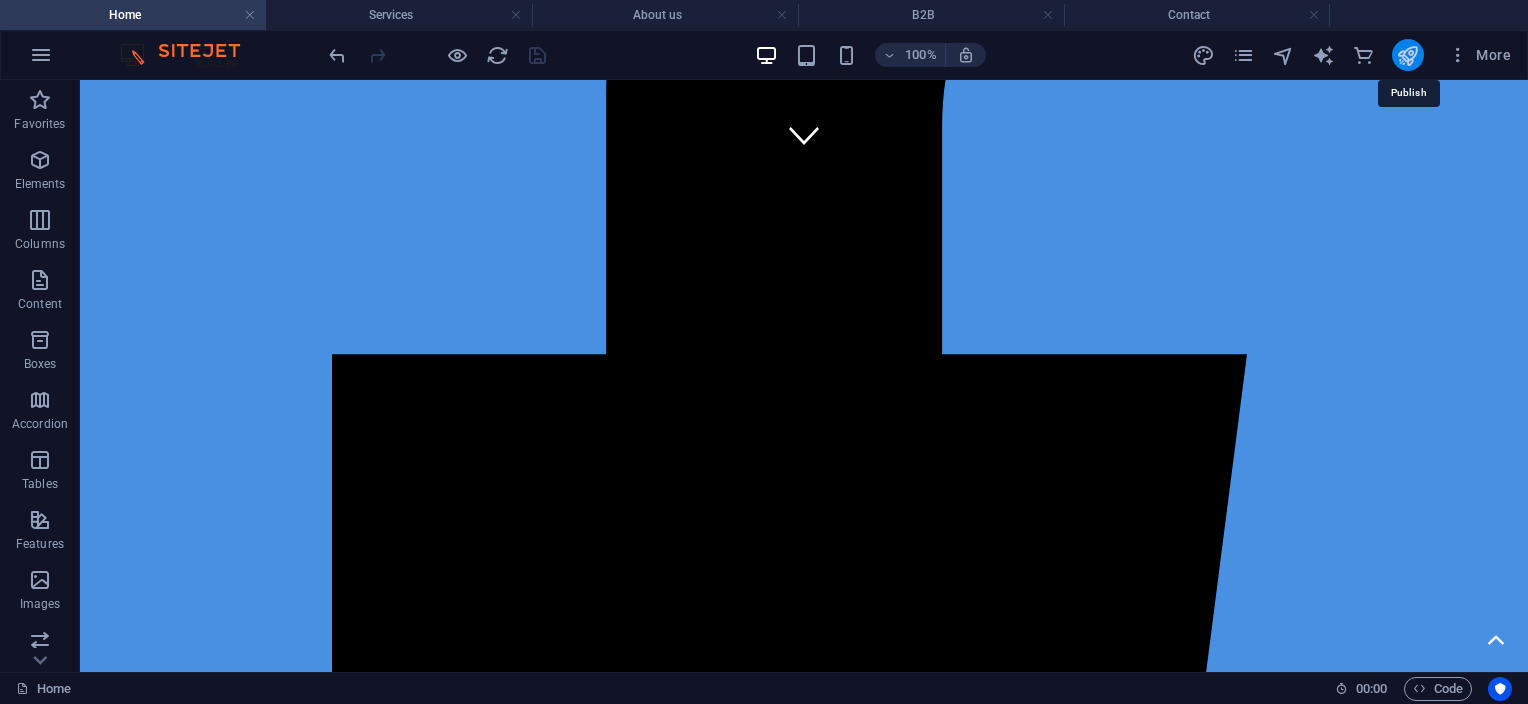 click at bounding box center (1407, 55) 